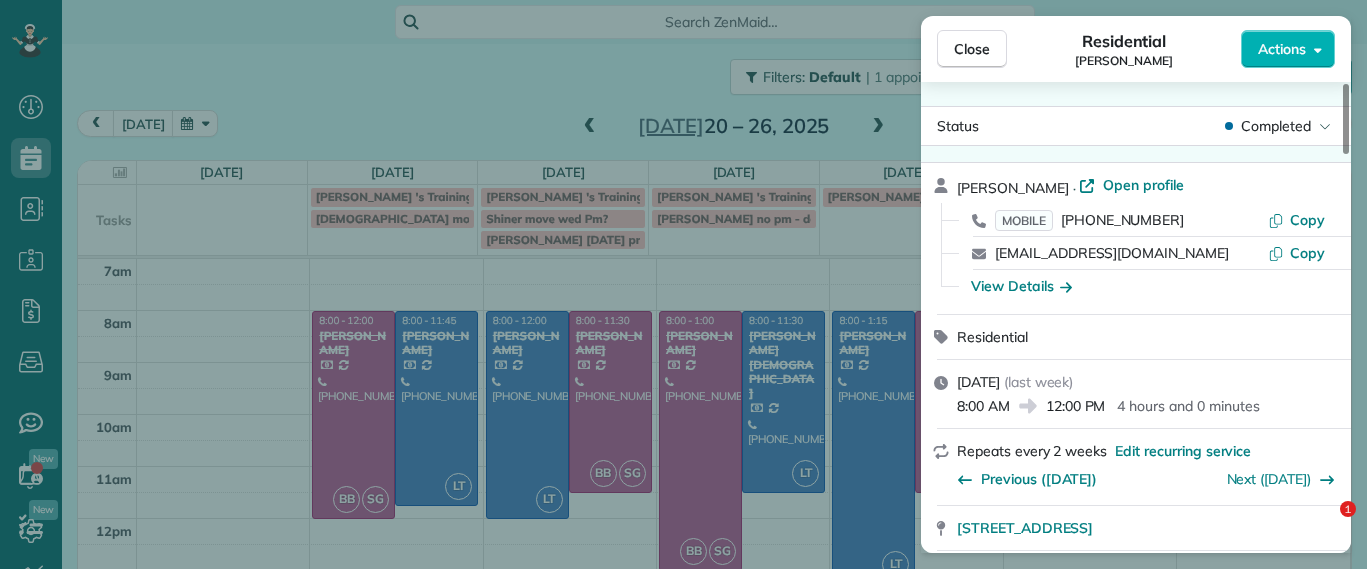 click on "Close Residential [PERSON_NAME] Actions Status Completed [PERSON_NAME] · Open profile MOBILE [PHONE_NUMBER] Copy [EMAIL_ADDRESS][DOMAIN_NAME] Copy View Details Residential [DATE] ( last week ) 8:00 AM 12:00 PM 4 hours and 0 minutes Repeats every 2 weeks Edit recurring service Previous ([DATE]) Next ([DATE]) [STREET_ADDRESS] Service was not rated yet Setup ratings Cleaners Time in and out Assign Invite Cleaners [PERSON_NAME] 8:00 AM 12:00 PM [PERSON_NAME] 8:00 AM 12:00 PM Checklist Try Now Keep this appointment up to your standards. Stay on top of every detail, keep your cleaners organised, and your client happy. Assign a checklist Watch a 5 min demo Billing Billing actions Service Service Price (1x $220.00) $220.00 Add an item Overcharge $0.00 Discount $0.00 Coupon discount - Primary tax - Secondary tax - Total appointment price $220.00 Tips collected New feature! $0.00 Paid by card Total including tip $220.00 Get paid online in no-time! Man Hours 4 Hours - 3 4" at bounding box center [683, 284] 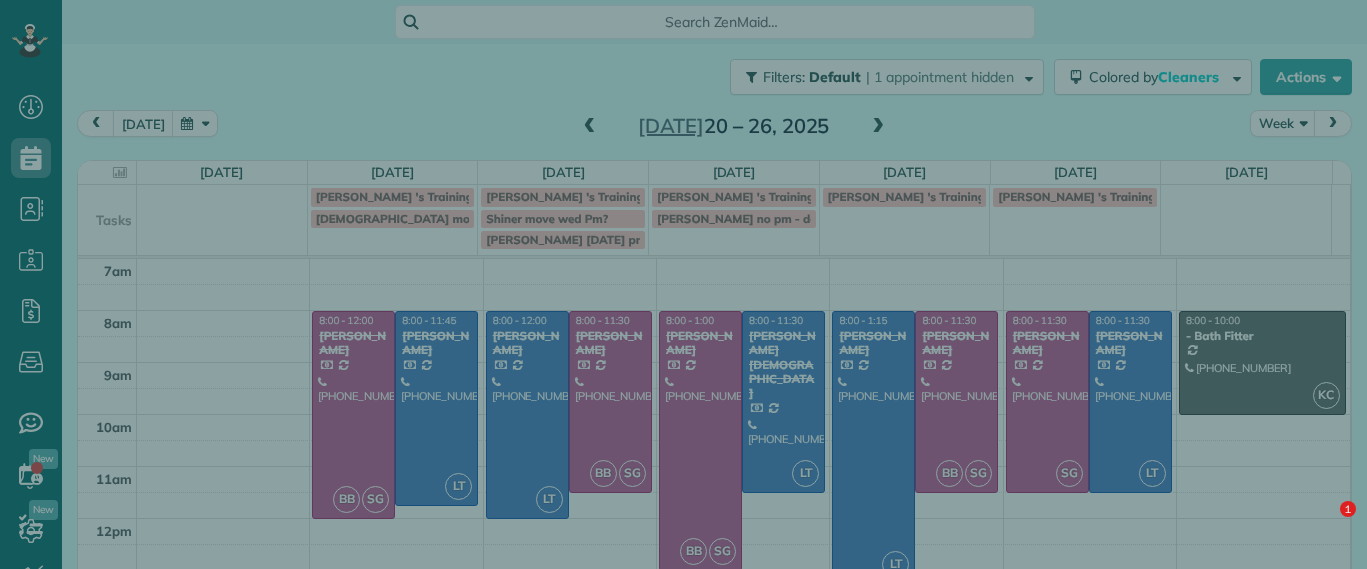 scroll, scrollTop: 0, scrollLeft: 0, axis: both 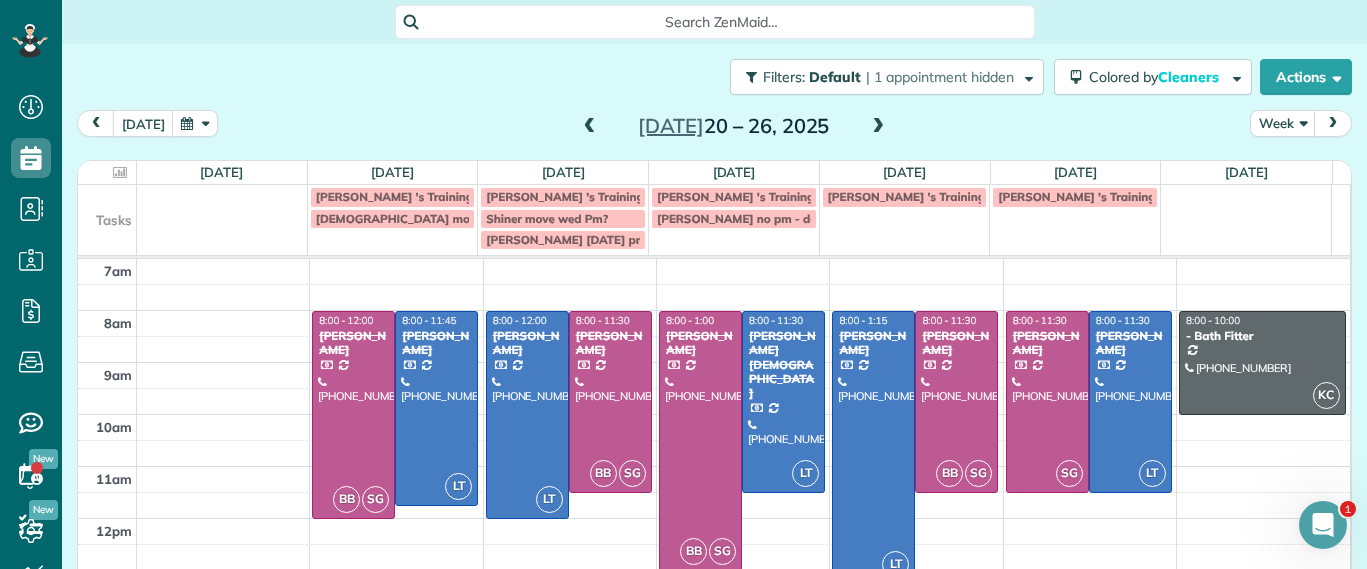 click on "Jul  20 – 26, 2025" at bounding box center (734, 126) 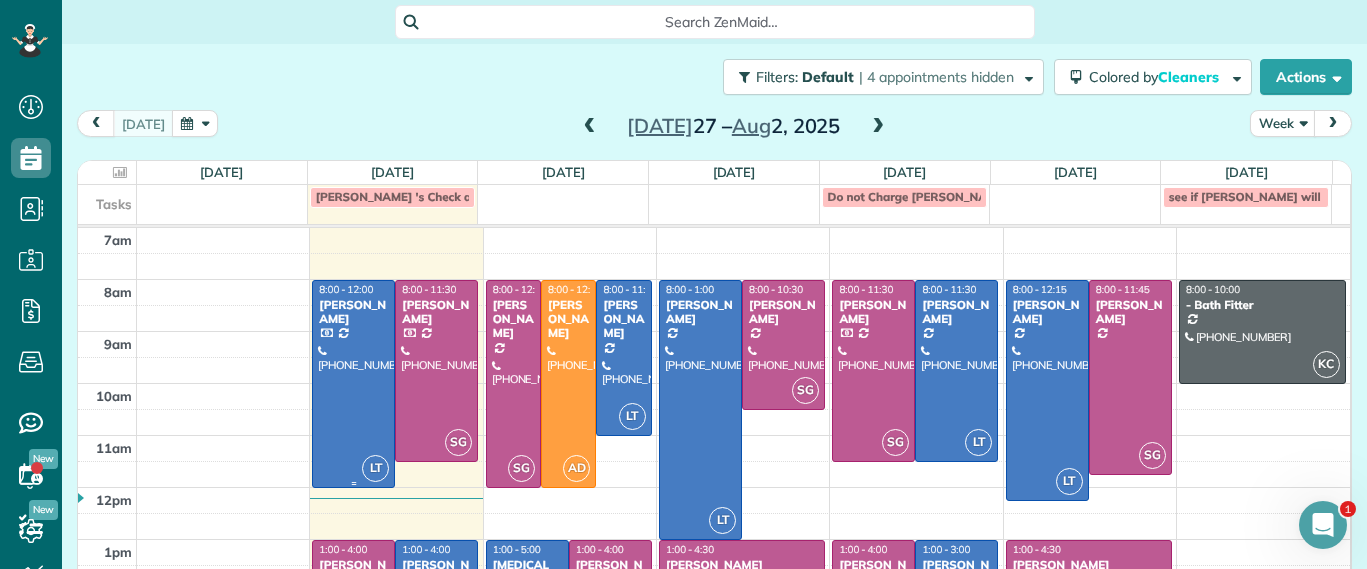 click at bounding box center (353, 384) 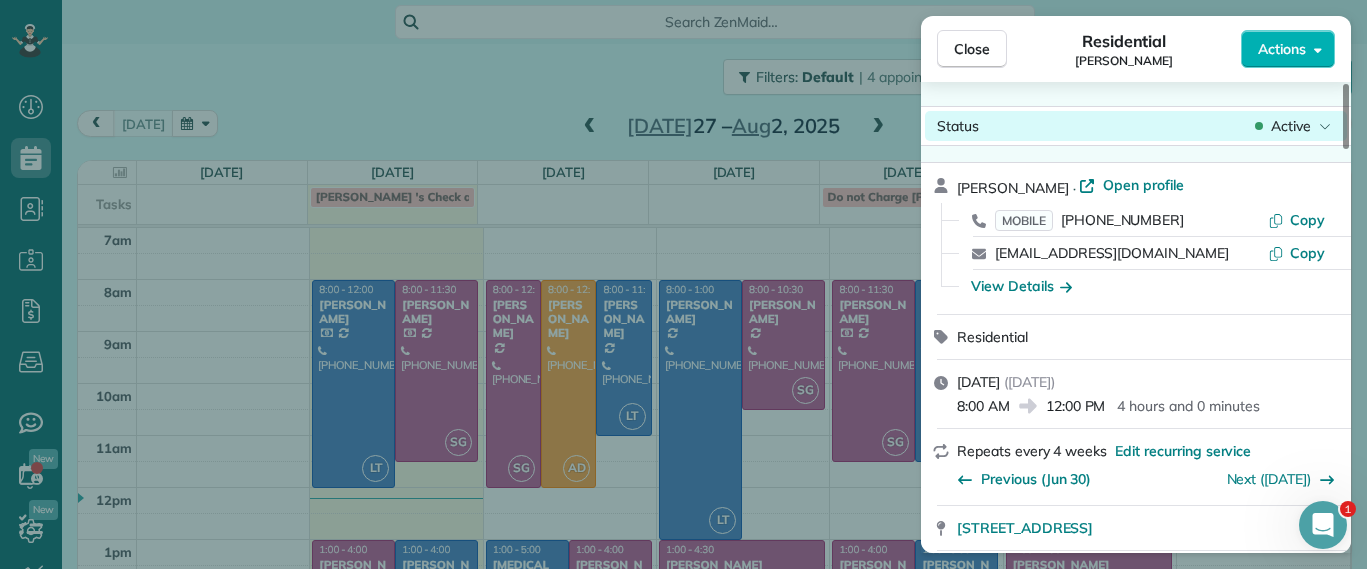 click on "Active" at bounding box center (1293, 126) 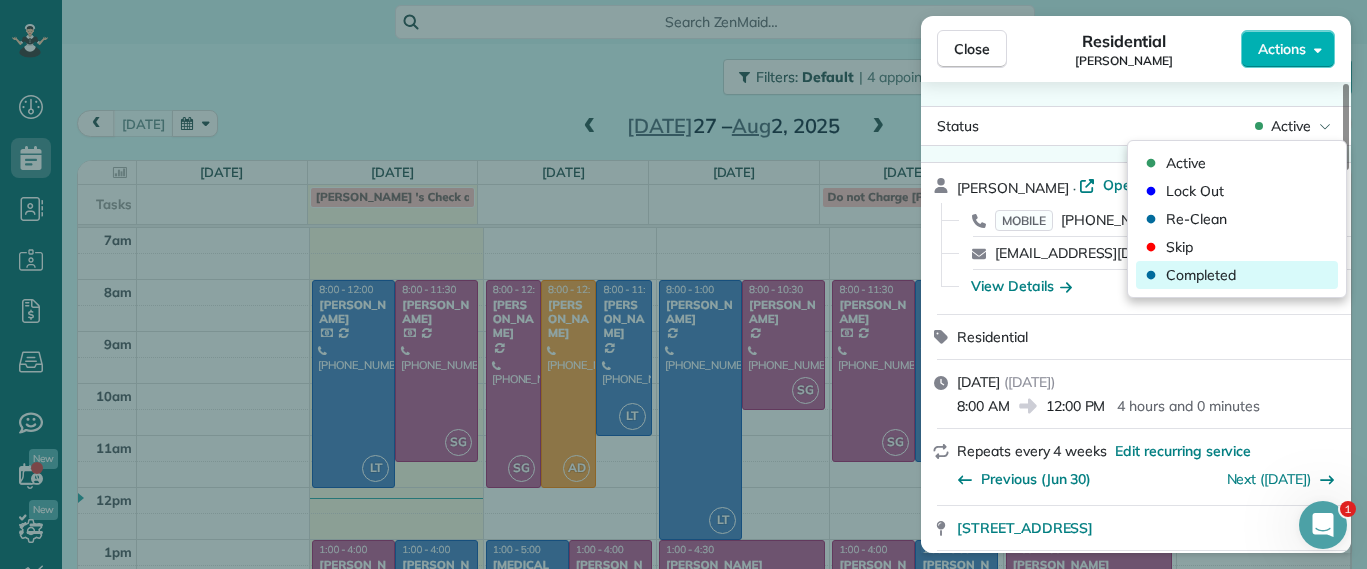 click on "Completed" at bounding box center [1201, 275] 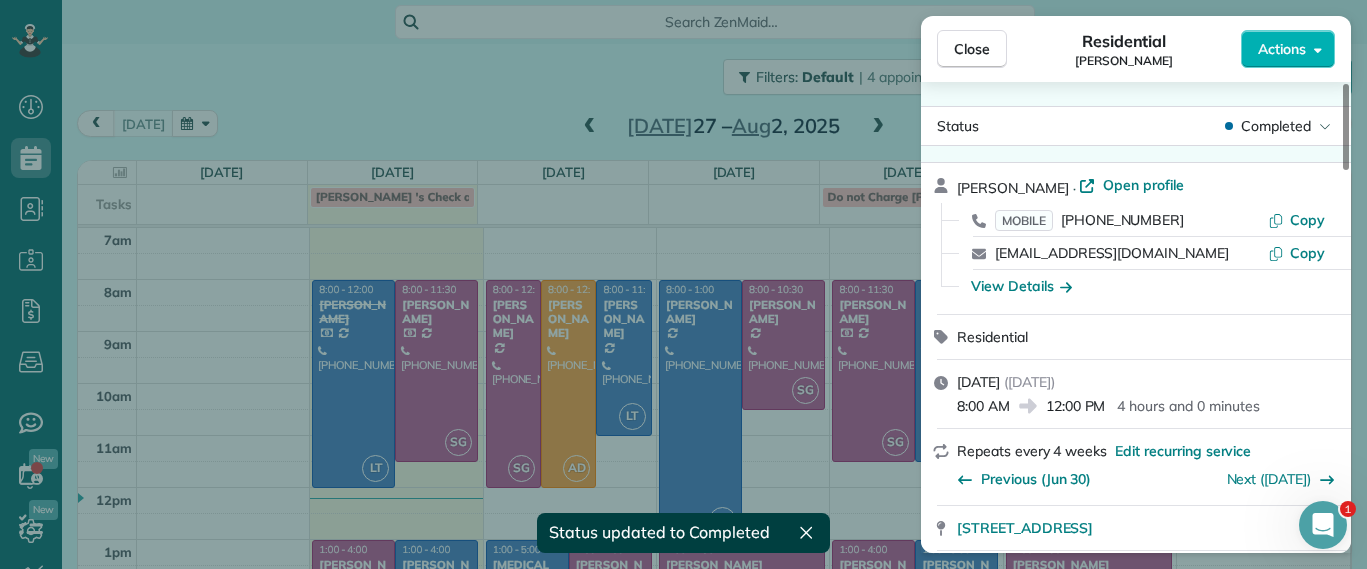 click on "Close Residential John Behen Actions Status Completed John Behen · Open profile MOBILE (804) 378-1167 Copy johnandme31@verizon.net Copy View Details Residential Monday, July 28, 2025 ( today ) 8:00 AM 12:00 PM 4 hours and 0 minutes Repeats every 4 weeks Edit recurring service Previous (Jun 30) Next (Aug 25) 11918 Nevis Drive Midlothian VA 23114 Service was not rated yet Setup ratings Cleaners Time in and out Assign Invite Cleaners Laura   Thaller 8:00 AM 12:00 PM Checklist Try Now Keep this appointment up to your standards. Stay on top of every detail, keep your cleaners organised, and your client happy. Assign a checklist Watch a 5 min demo Billing Billing actions Service Service Price (1x $212.00) $212.00 Add an item Overcharge $0.00 Discount $0.00 Coupon discount - Primary tax - Secondary tax - Total appointment price $212.00 Tips collected New feature! $0.00 Paid by card Total including tip $212.00 Get paid online in no-time! Send an invoice and reward your cleaners with tips Charge customer credit card" at bounding box center (683, 284) 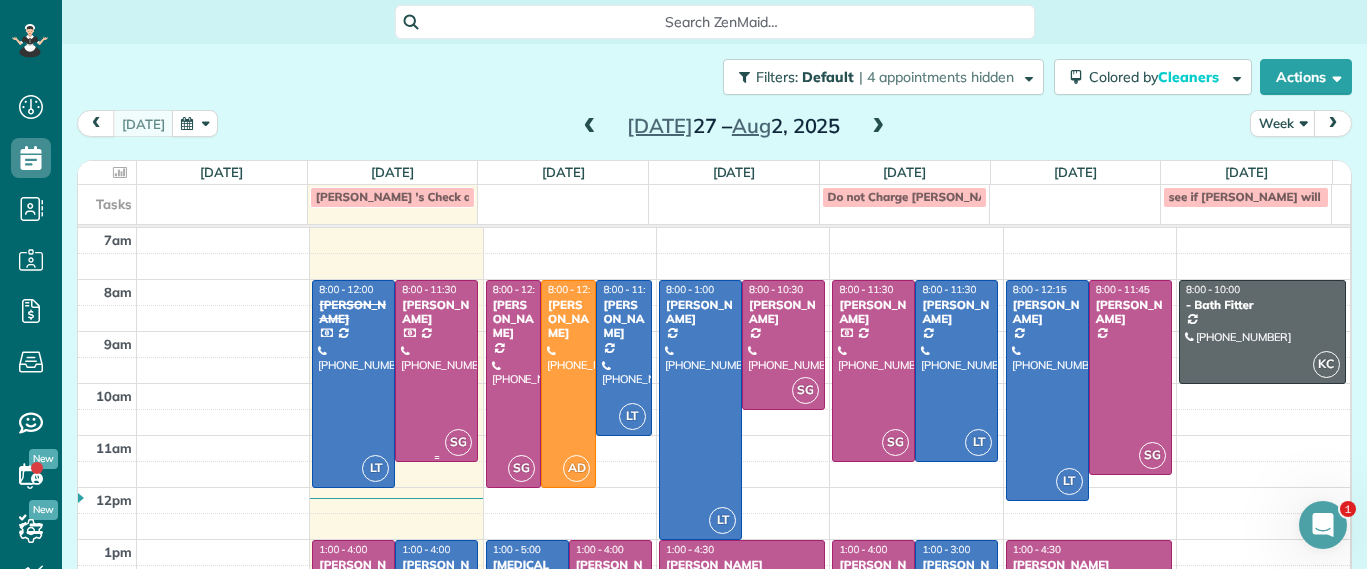 click at bounding box center [436, 371] 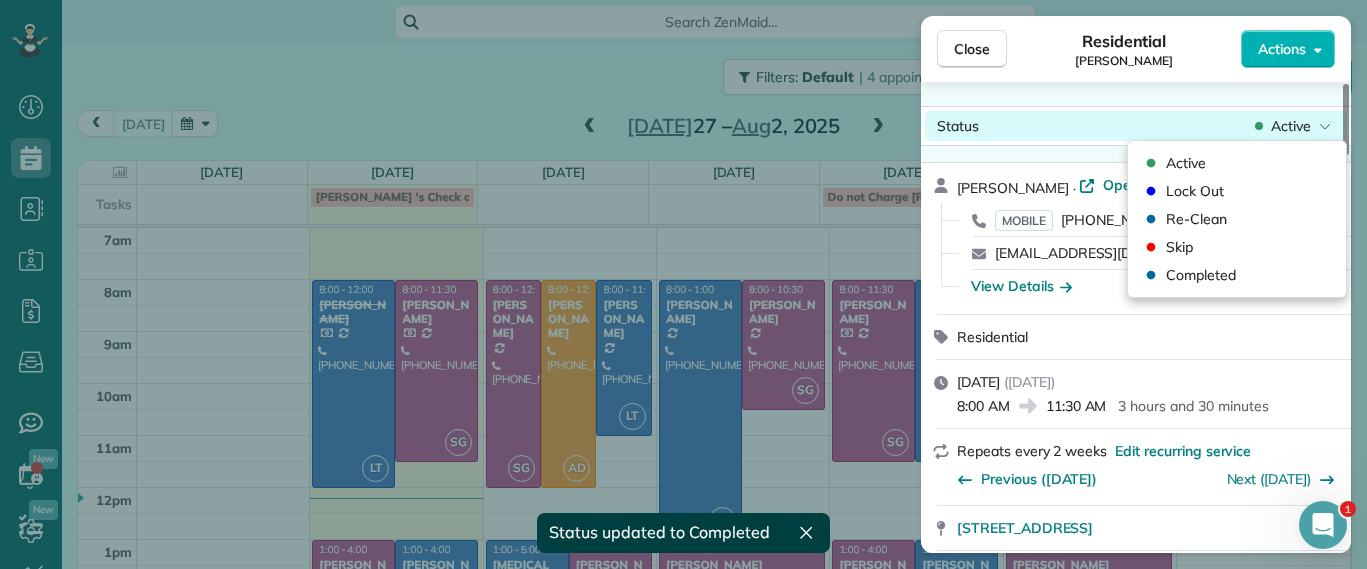 click on "Active" at bounding box center [1291, 126] 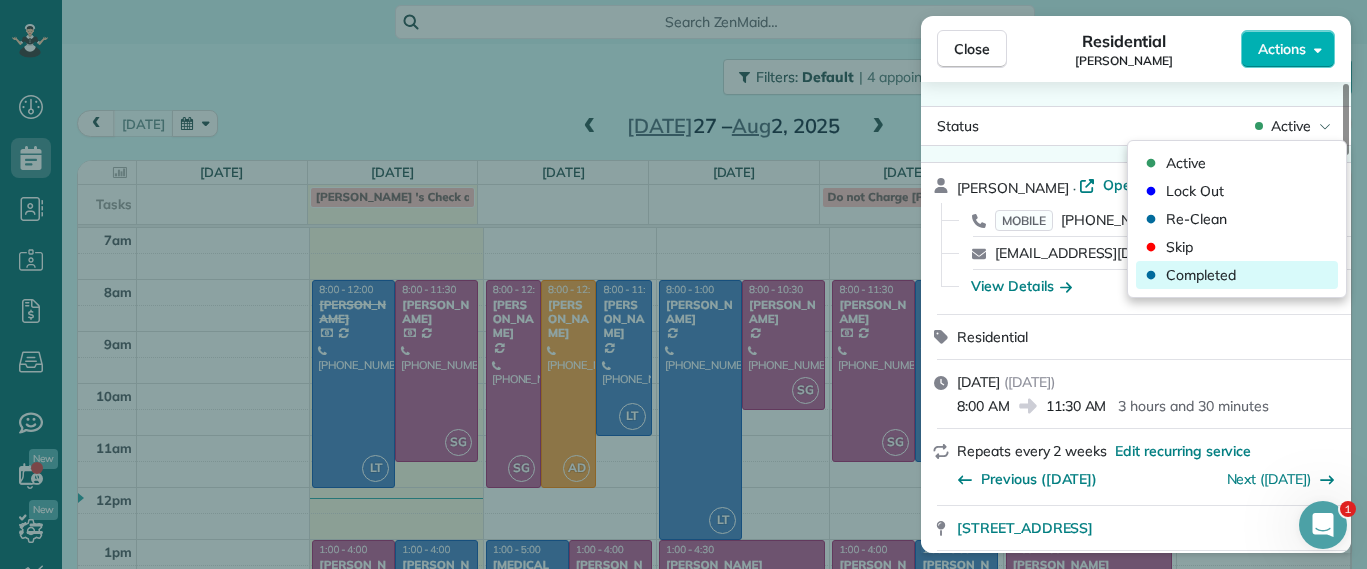 click on "Completed" at bounding box center (1201, 275) 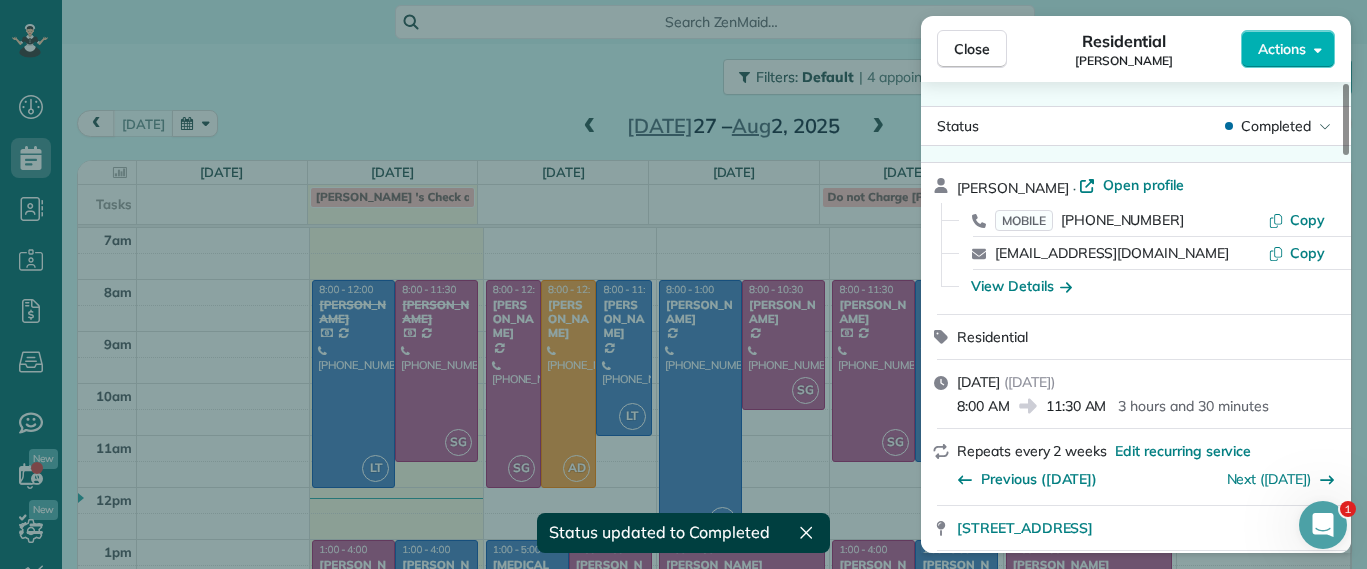 click on "Close Residential Imani Holmes Actions Status Completed Imani Holmes · Open profile MOBILE (804) 245-9696 Copy ihholmes10@gmail.com Copy View Details Residential Monday, July 28, 2025 ( today ) 8:00 AM 11:30 AM 3 hours and 30 minutes Repeats every 2 weeks Edit recurring service Previous (Jul 14) Next (Aug 11) 2816 North Avenue Richmond VA 23222 Service was not rated yet Setup ratings Cleaners Time in and out Assign Invite Cleaners Sophie   Gibbs 8:00 AM 11:30 AM Checklist Try Now Keep this appointment up to your standards. Stay on top of every detail, keep your cleaners organised, and your client happy. Assign a checklist Watch a 5 min demo Billing Billing actions Service Service Price (1x $179.00) $179.00 Add an item Overcharge $0.00 Discount $0.00 Coupon discount - Primary tax - Secondary tax - Total appointment price $179.00 Tips collected New feature! $0.00 Paid by card Total including tip $179.00 Get paid online in no-time! Send an invoice and reward your cleaners with tips Charge customer credit card -" at bounding box center [683, 284] 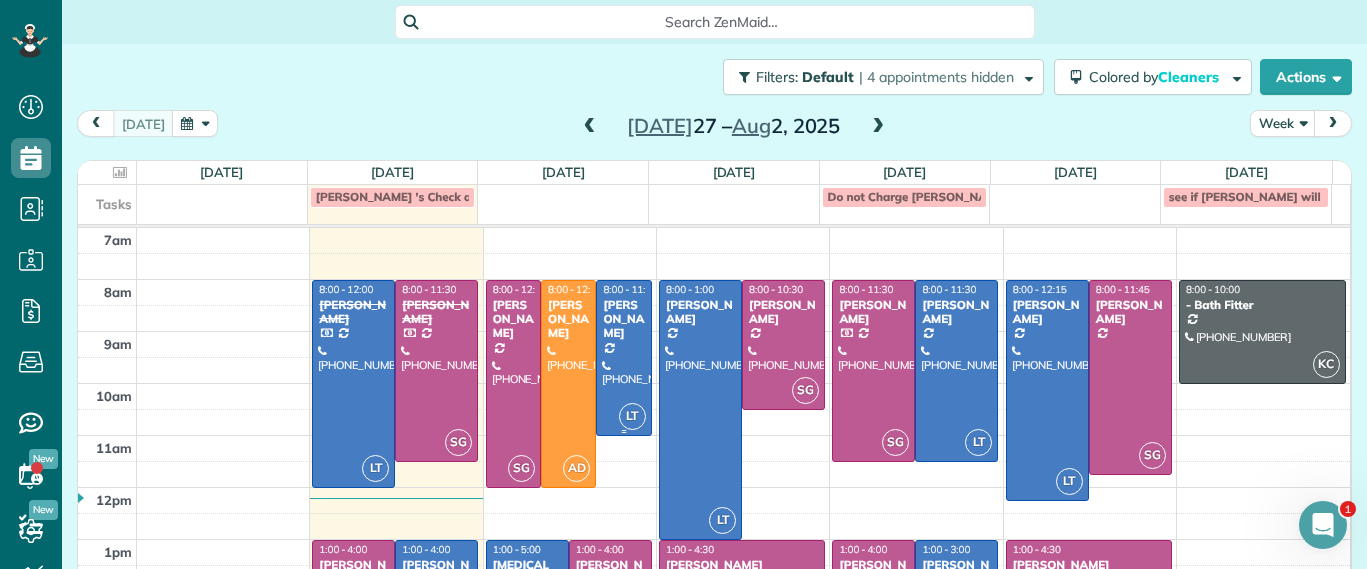 scroll, scrollTop: 125, scrollLeft: 0, axis: vertical 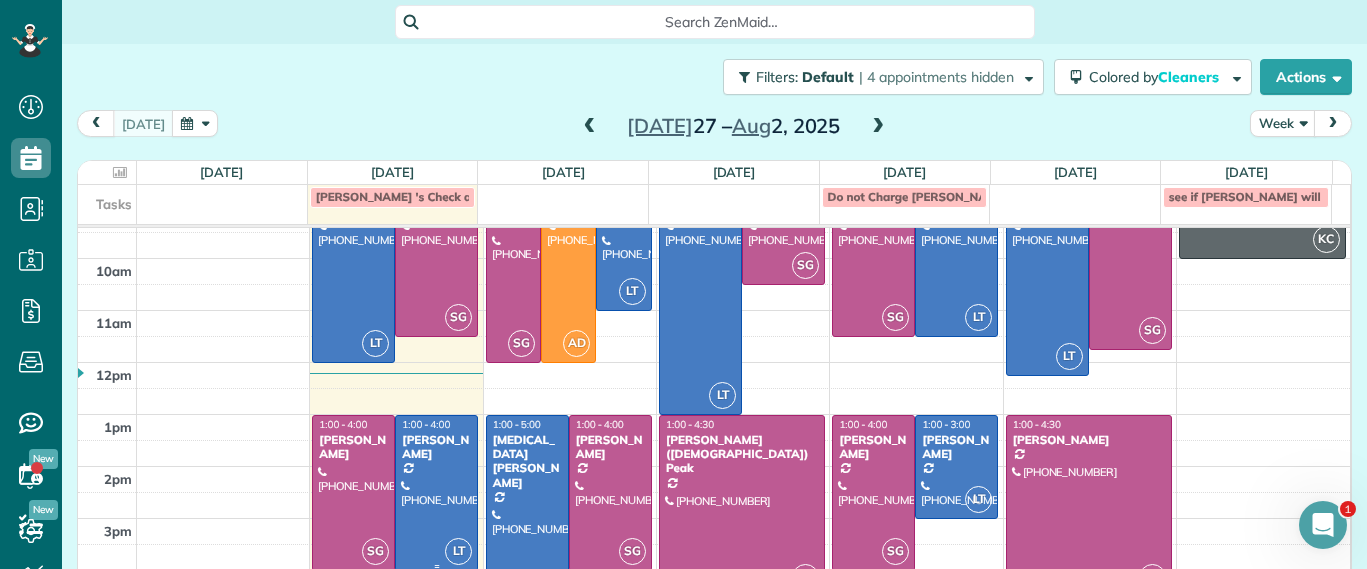 click on "Hilary Begleiter" at bounding box center (436, 447) 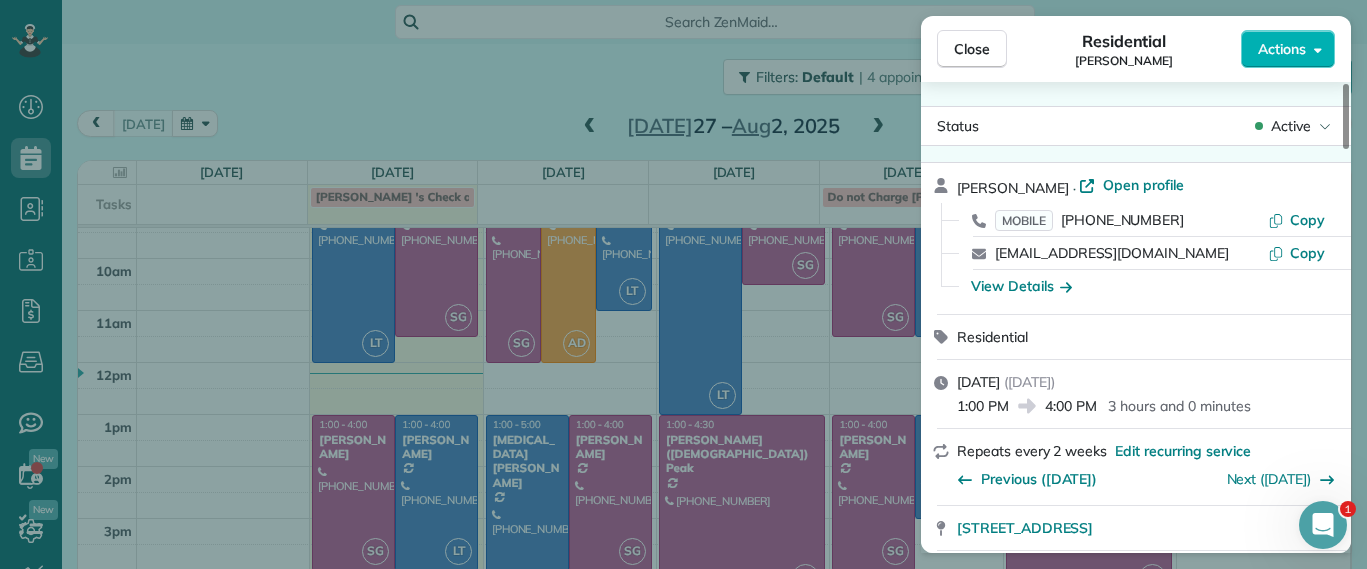 click on "Close Residential Hilary Begleiter Actions Status Active Hilary Begleiter · Open profile MOBILE (515) 770-5846 Copy hilz621@gmail.com Copy View Details Residential Monday, July 28, 2025 ( today ) 1:00 PM 4:00 PM 3 hours and 0 minutes Repeats every 2 weeks Edit recurring service Previous (Jul 10) Next (Aug 07) 5910 Gate House Drive Glen Allen VA 23059 Service was not rated yet Setup ratings Cleaners Time in and out Assign Invite Cleaners Laura   Thaller 1:00 PM 4:00 PM Checklist Try Now Keep this appointment up to your standards. Stay on top of every detail, keep your cleaners organised, and your client happy. Assign a checklist Watch a 5 min demo Billing Billing actions Service Service Price (1x $153.00) $153.00 Add an item Overcharge $0.00 Discount $0.00 Coupon discount - Primary tax - Secondary tax - Total appointment price $153.00 Tips collected New feature! $0.00 Unpaid Mark as paid Total including tip $153.00 Get paid online in no-time! Send an invoice and reward your cleaners with tips Man Hours - 8 7" at bounding box center [683, 284] 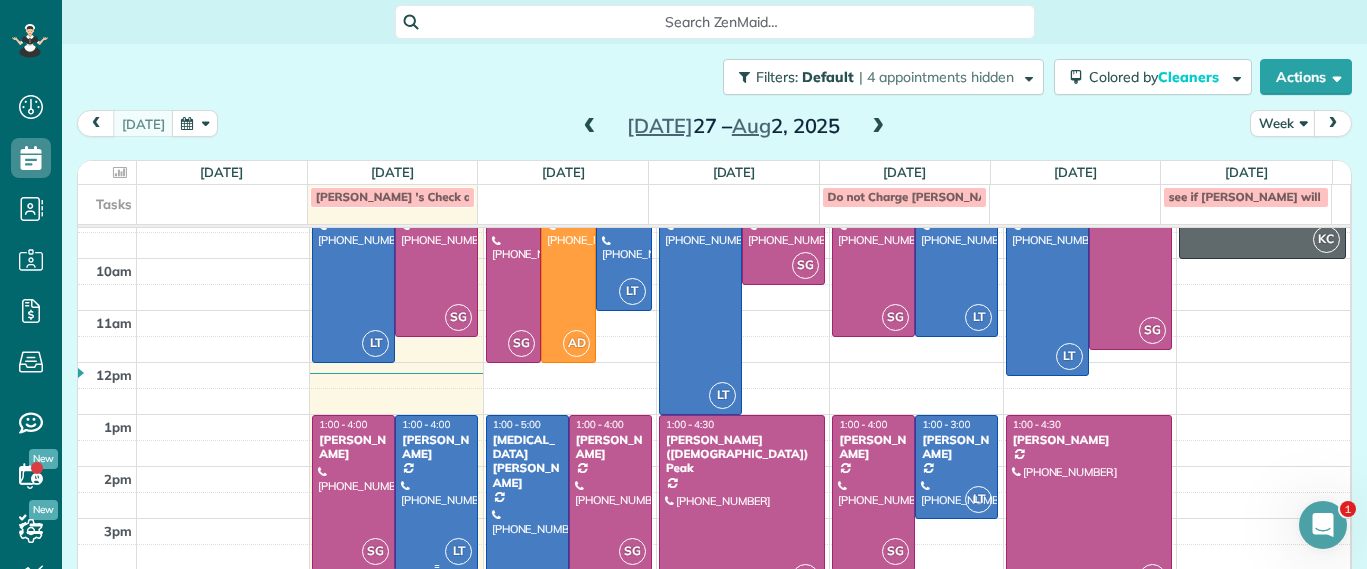 click at bounding box center (436, 493) 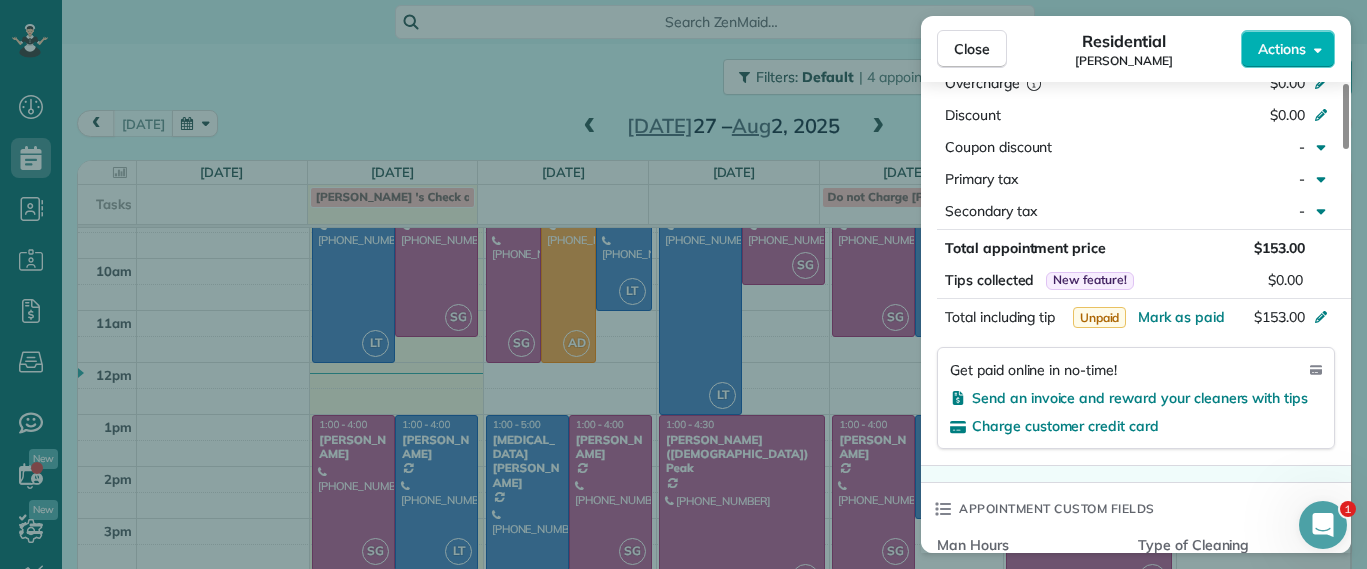 scroll, scrollTop: 1125, scrollLeft: 0, axis: vertical 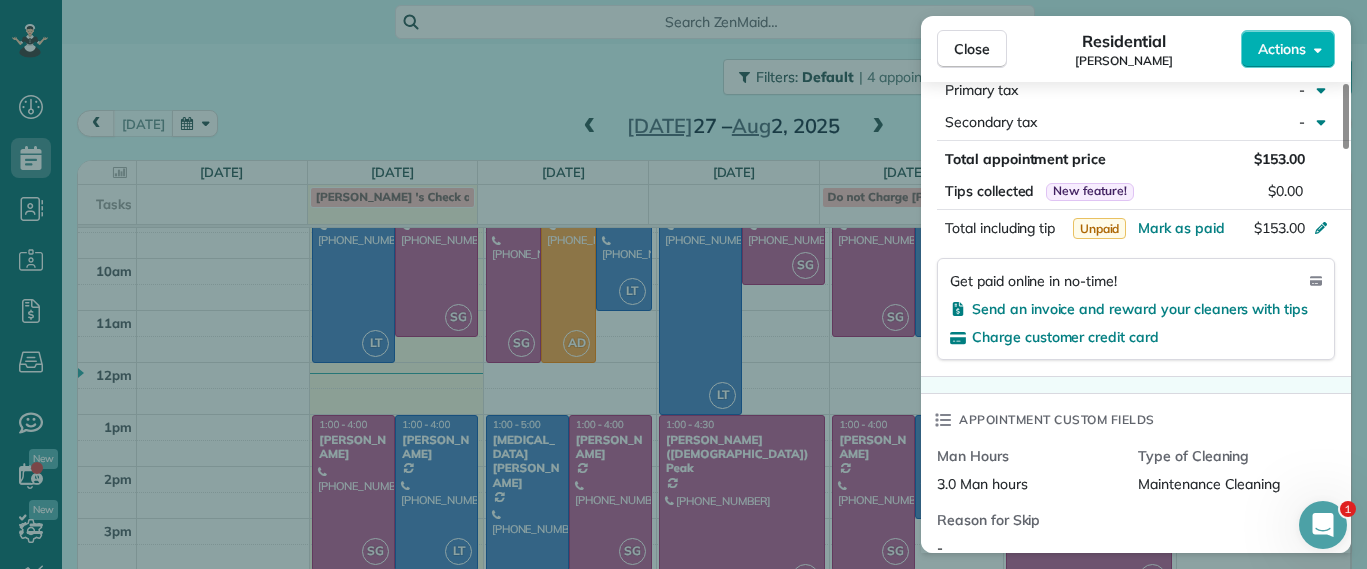 click on "Charge customer credit card" at bounding box center (1136, 337) 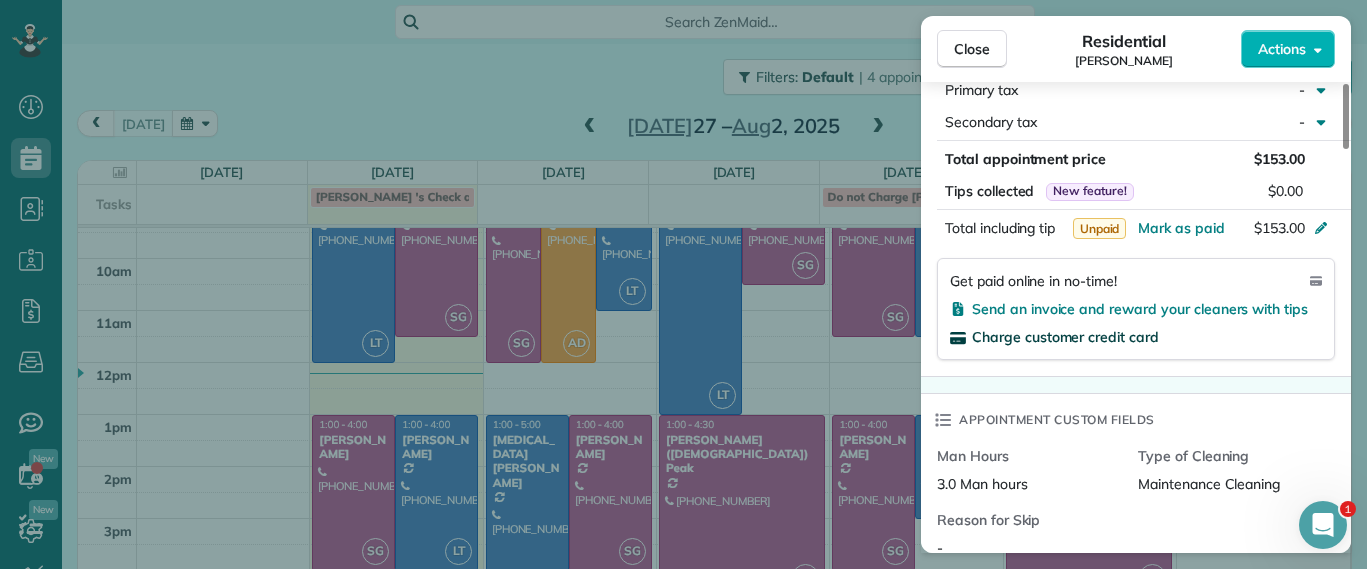 click on "Charge customer credit card" at bounding box center (1065, 337) 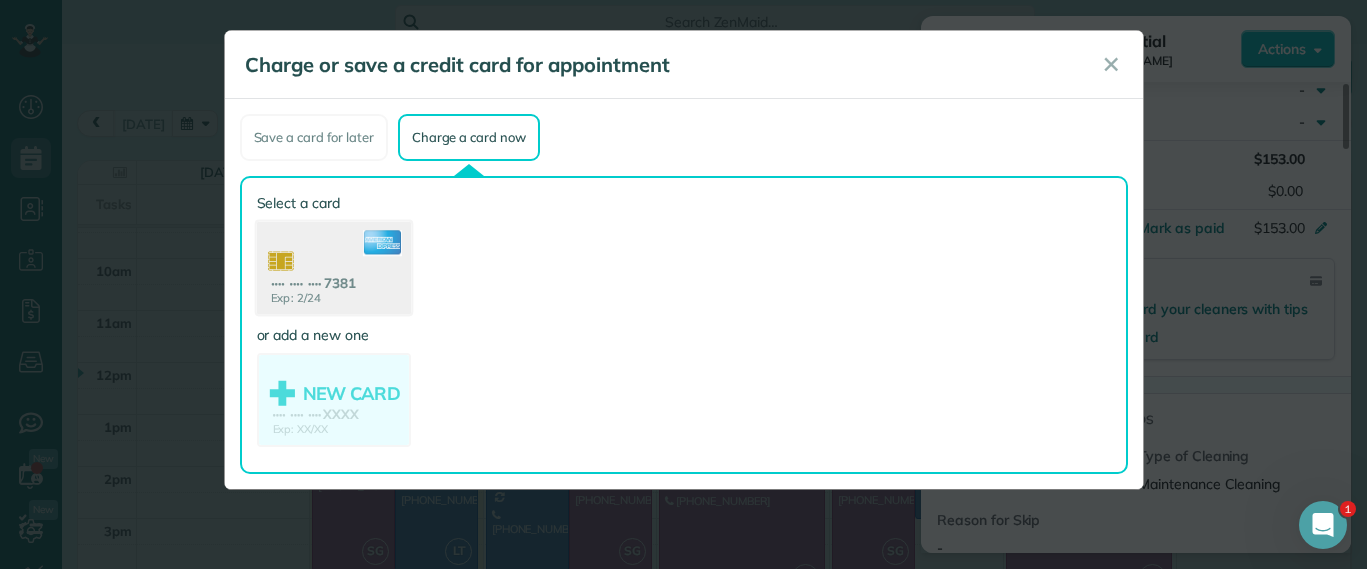 click 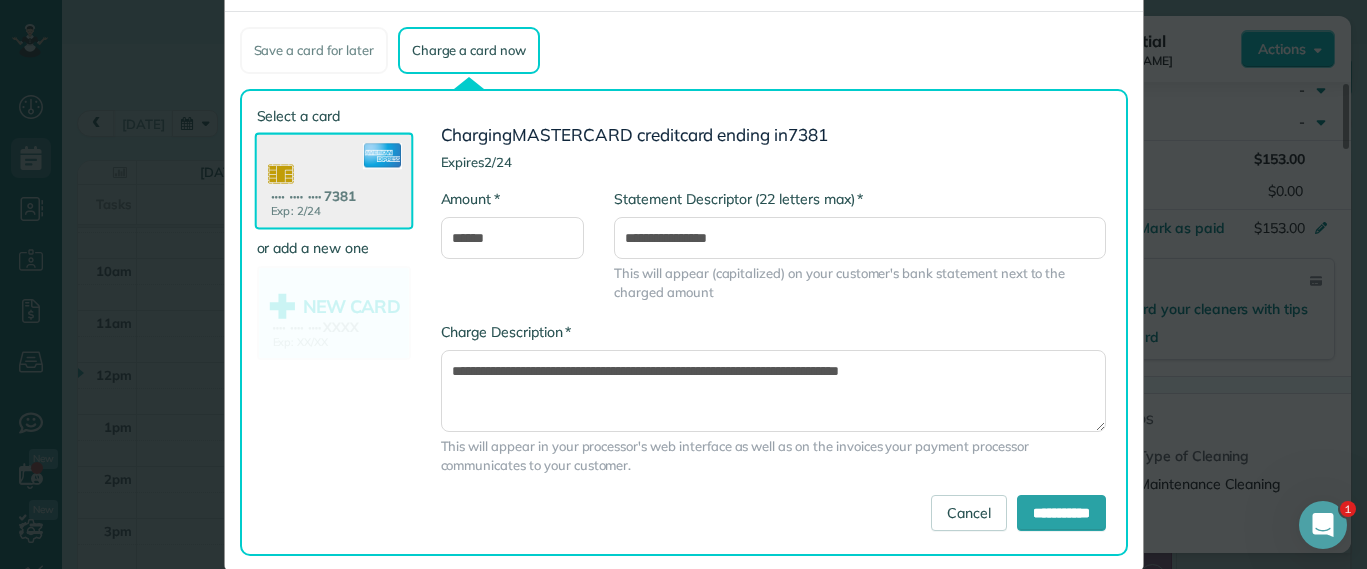 scroll, scrollTop: 120, scrollLeft: 0, axis: vertical 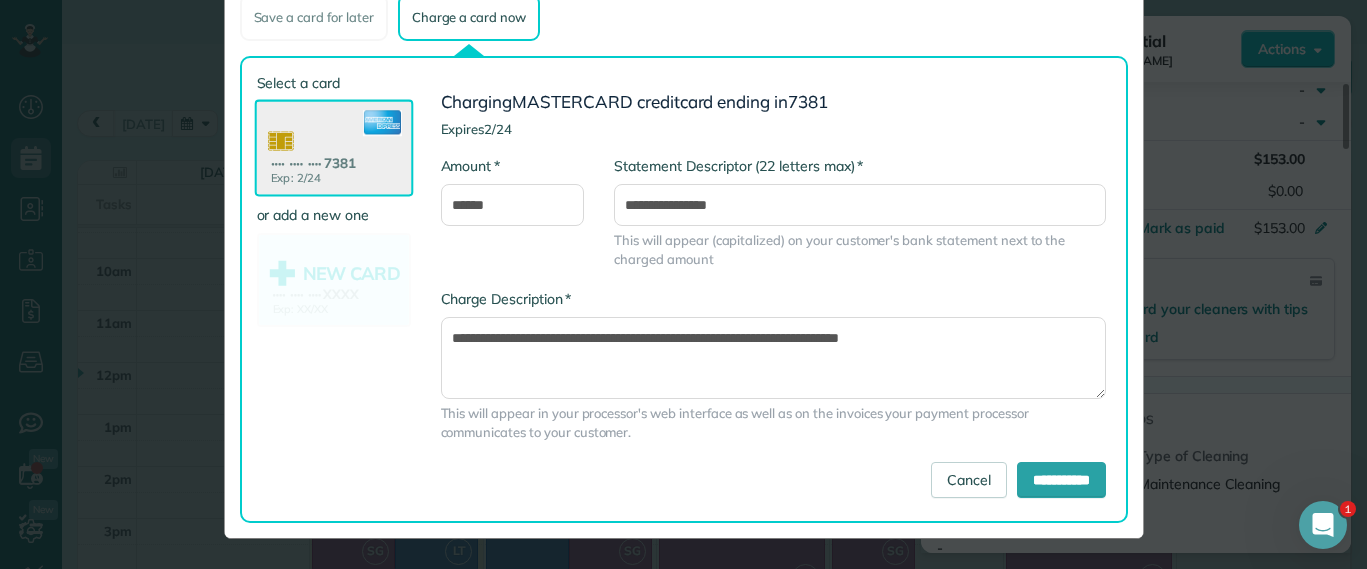 click on "**********" at bounding box center (773, 375) 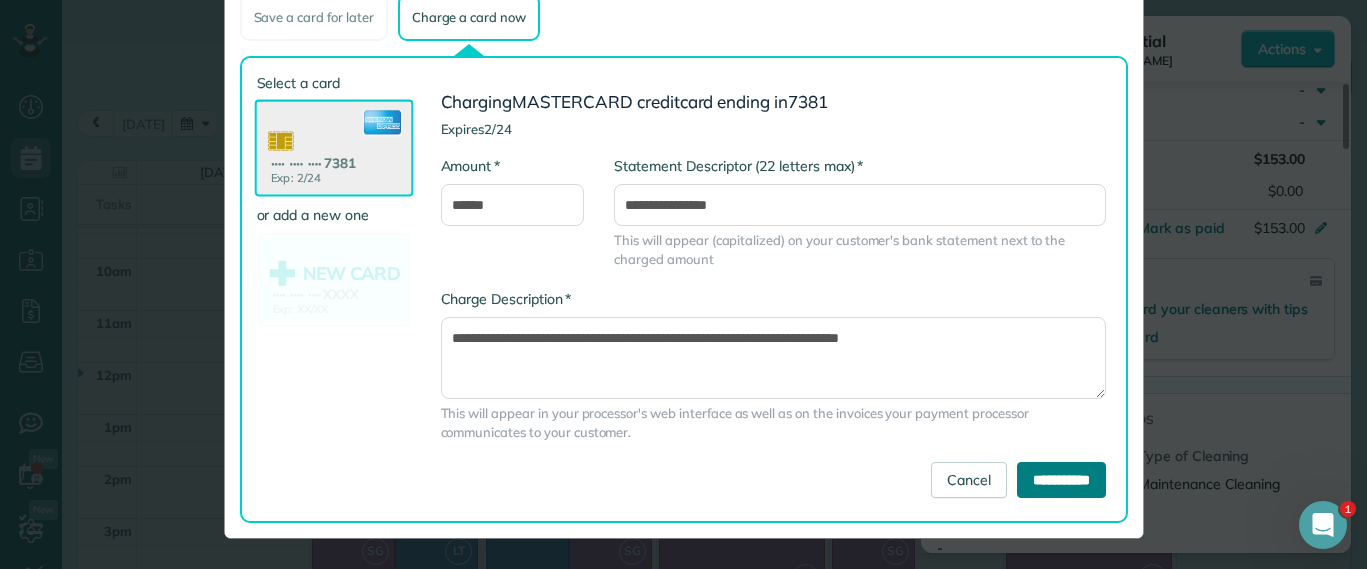 click on "**********" at bounding box center (1061, 480) 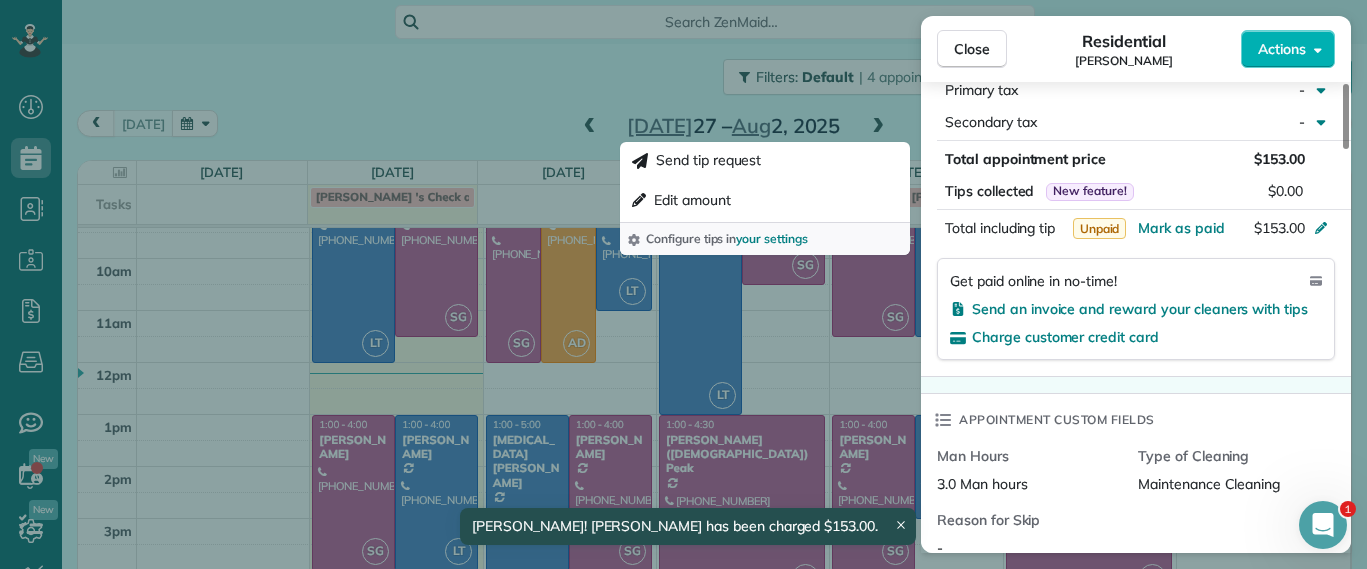 scroll, scrollTop: 1119, scrollLeft: 0, axis: vertical 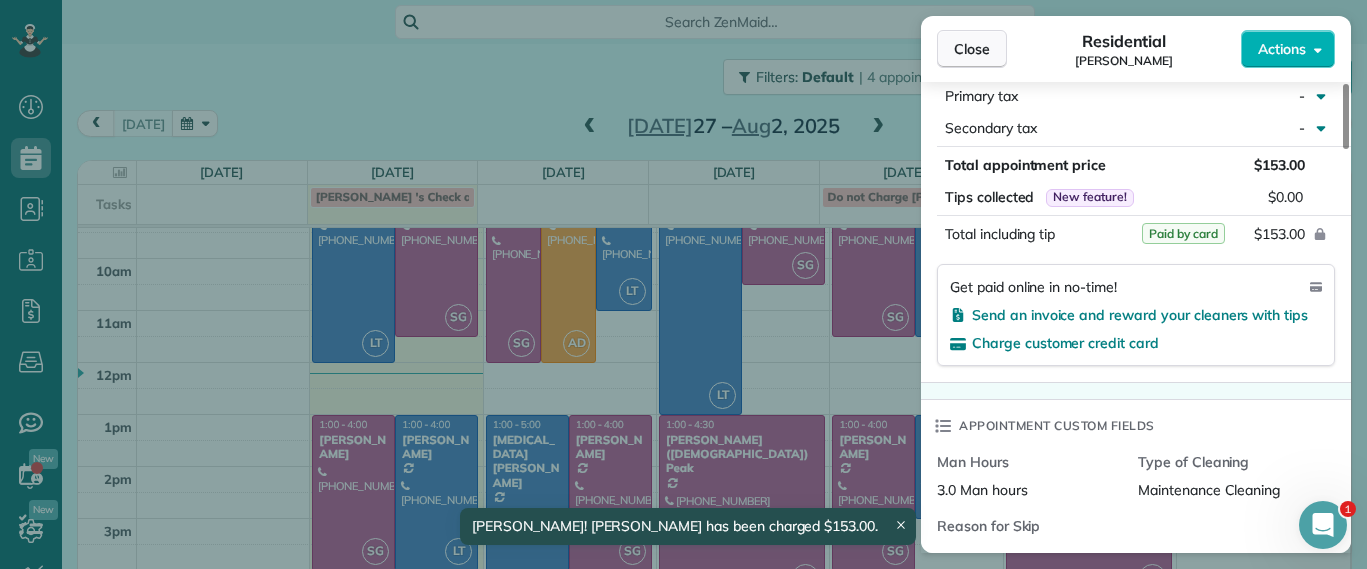 click on "Close" at bounding box center (972, 49) 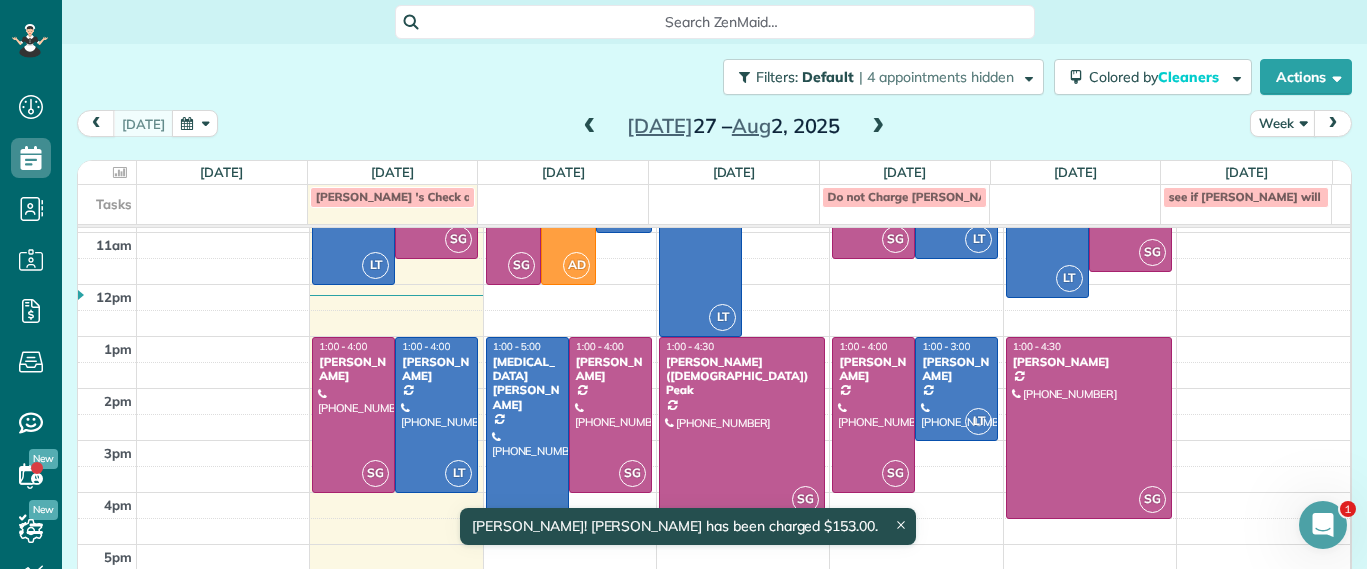 scroll, scrollTop: 204, scrollLeft: 0, axis: vertical 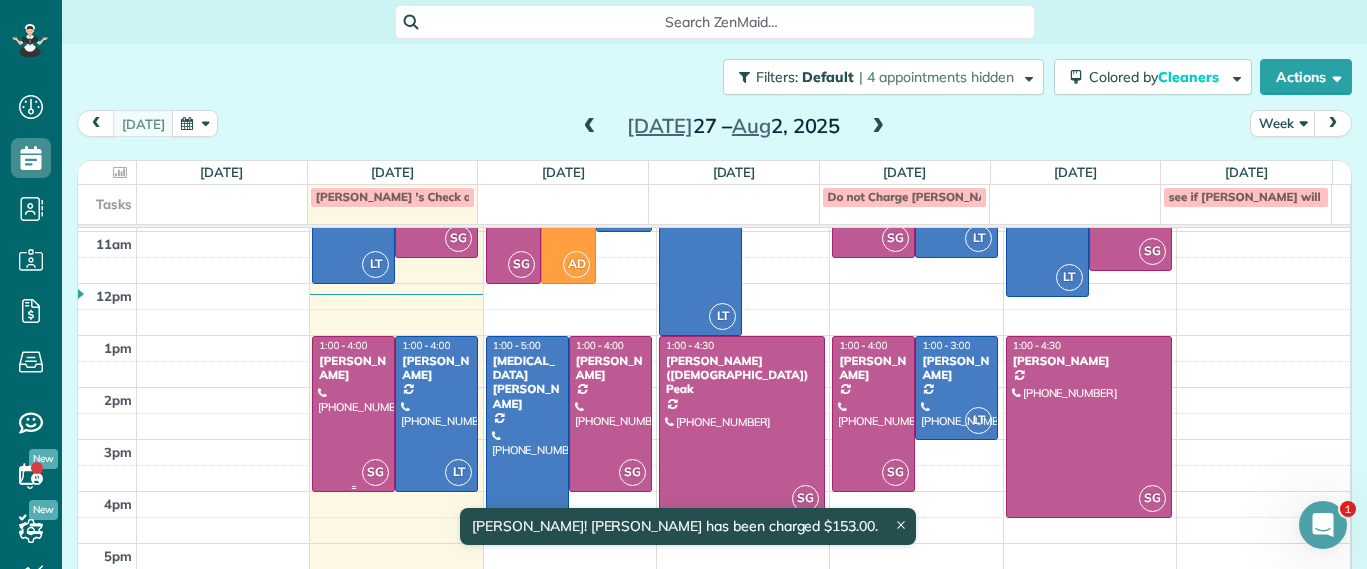 click at bounding box center (353, 414) 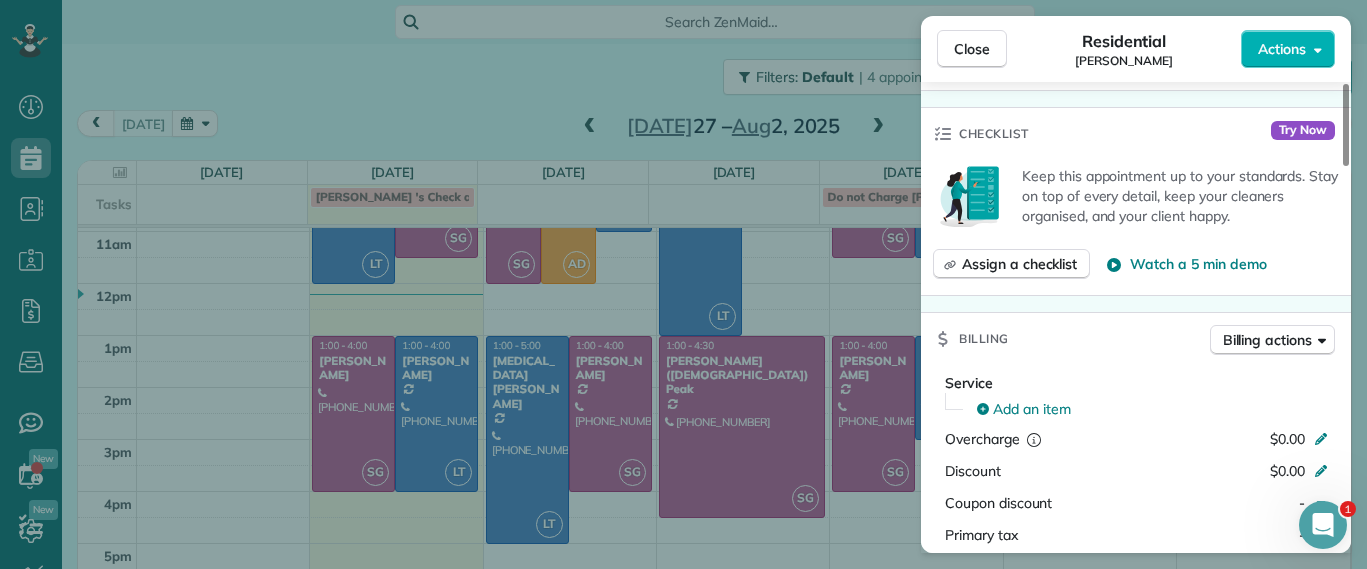 scroll, scrollTop: 1125, scrollLeft: 0, axis: vertical 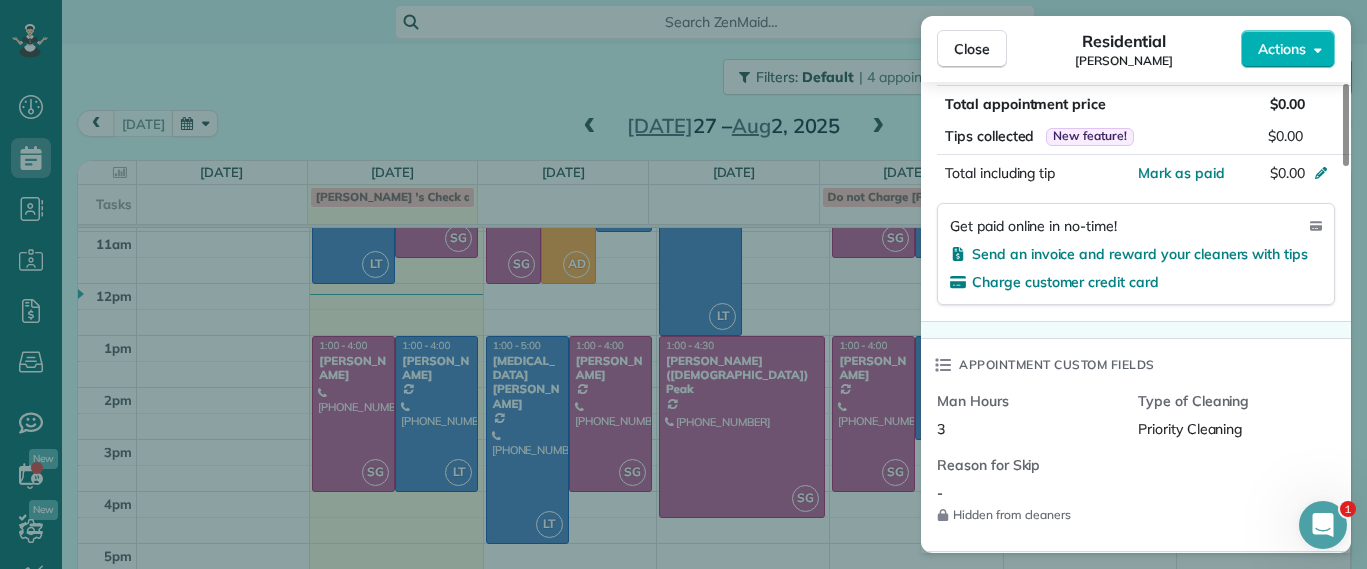 drag, startPoint x: 243, startPoint y: 296, endPoint x: 265, endPoint y: 313, distance: 27.802877 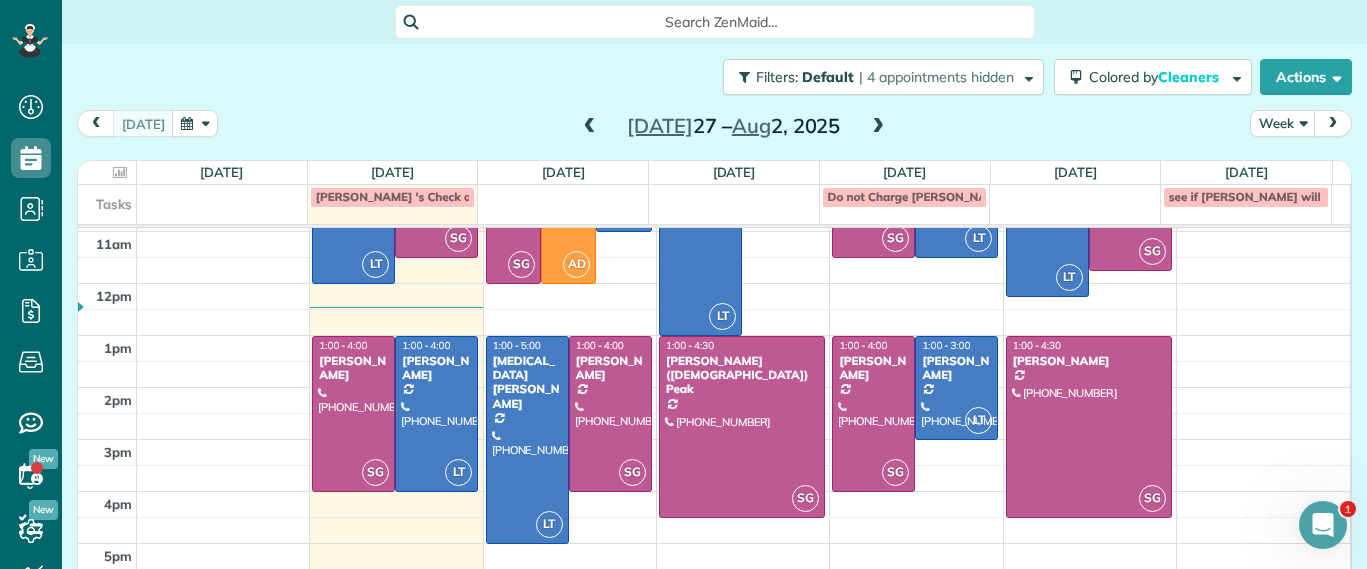 click on "7am 8am 9am 10am 11am 12pm 1pm 2pm 3pm 4pm 5pm LT 8:00 - 12:00 John Behen (804) 378-1167 11918 Nevis Drive Midlothian, VA 23114 SG 8:00 - 11:30 Imani Holmes (804) 245-9696 2816 North Avenue Richmond, VA 23222 SG 1:00 - 4:00 Michelle Welch (804) 339-9583 4406 Brook Road Richmond, VA 23227 LT 1:00 - 4:00 Hilary Begleiter (515) 770-5846 5910 Gate House Drive Glen Allen, VA 23059 SG 8:00 - 12:00 Bryan Killian (804) 337-0336 7730 Belmont Stakes Drive Midlothian, VA 23112 AD 8:00 - 12:00 Lila Jenkins (301) 357-4299 109 North Juniper Avenue Highland Springs, VA 23075 LT 8:00 - 11:00 Peggy Partridge (804) 360-8577 12048 Foxfield Circle Richmond, VA 23233 LT 1:00 - 5:00 Alli Robbins (651) 792-6217 2410 Bryan Park Avenue Richmond, VA 23228 SG 1:00 - 4:00 Tracy Jones (703) 231-6094 301 Virginia Street Richmond, VA 23219 LT 8:00 - 1:00 Elizabeth Outka (804) 318-7494 3800 Darby Drive Midlothian, VA 23113 SG 8:00 - 10:30 Tiffany Stark (804) 855-7663 12351 Dutton Road Midlothian, VA 23113 SG 1:00 - 4:30 Paige (Gay) Peak SG" at bounding box center (714, 309) 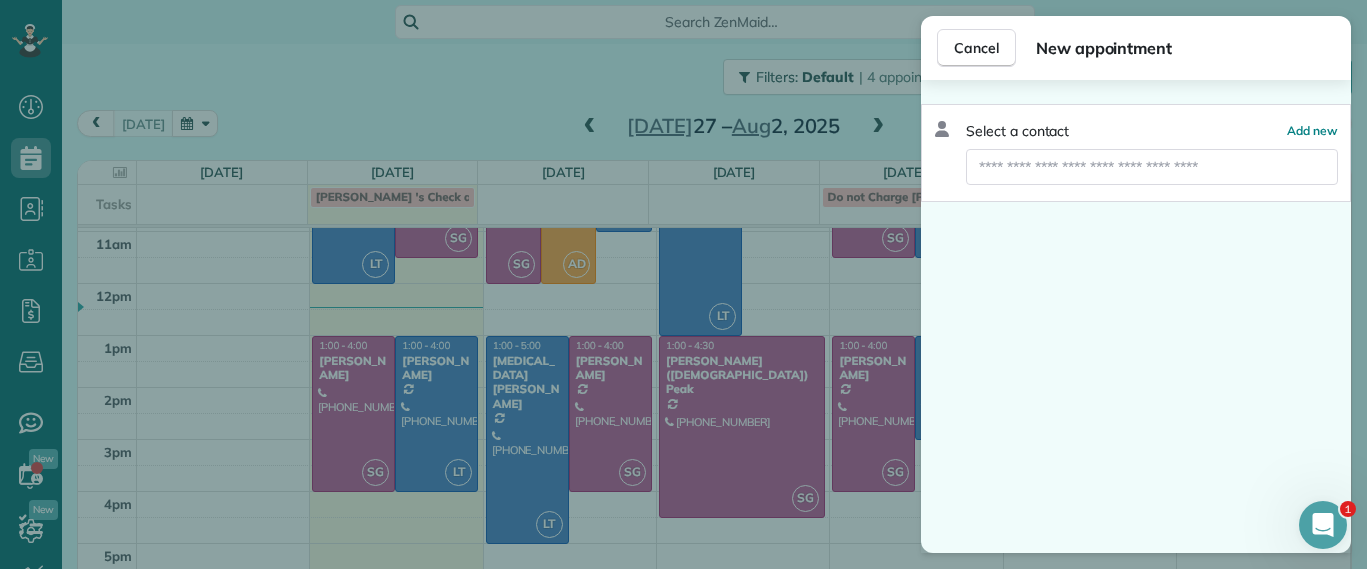 click on "Cancel New appointment Select a contact Add new" at bounding box center (683, 284) 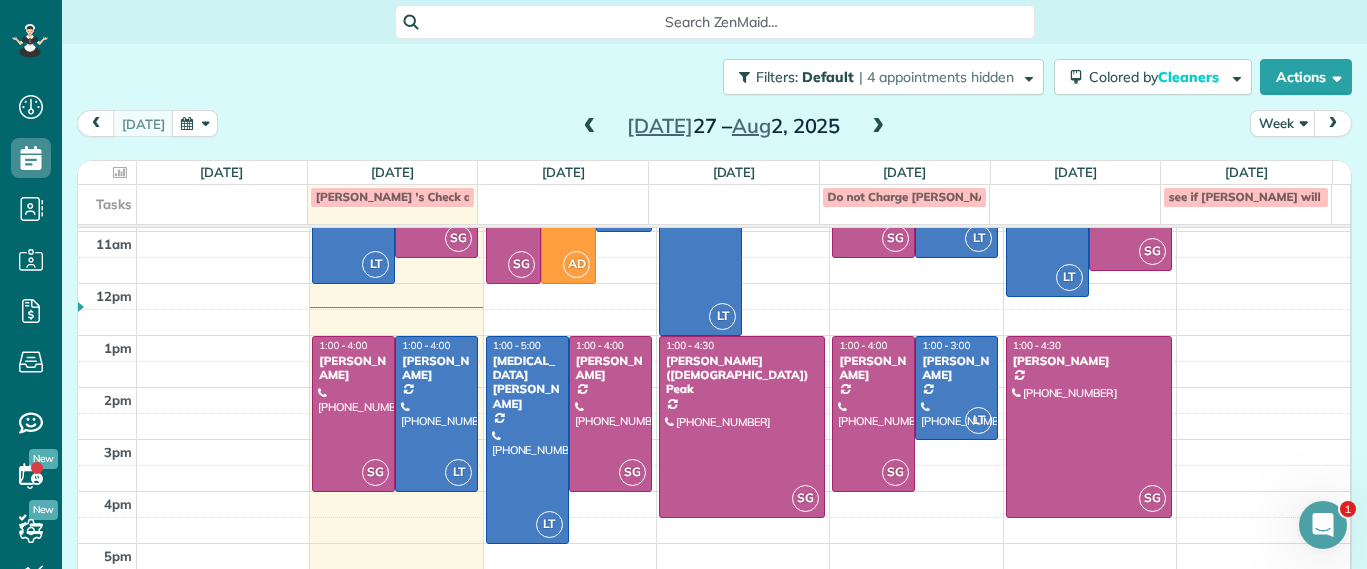 click at bounding box center (590, 127) 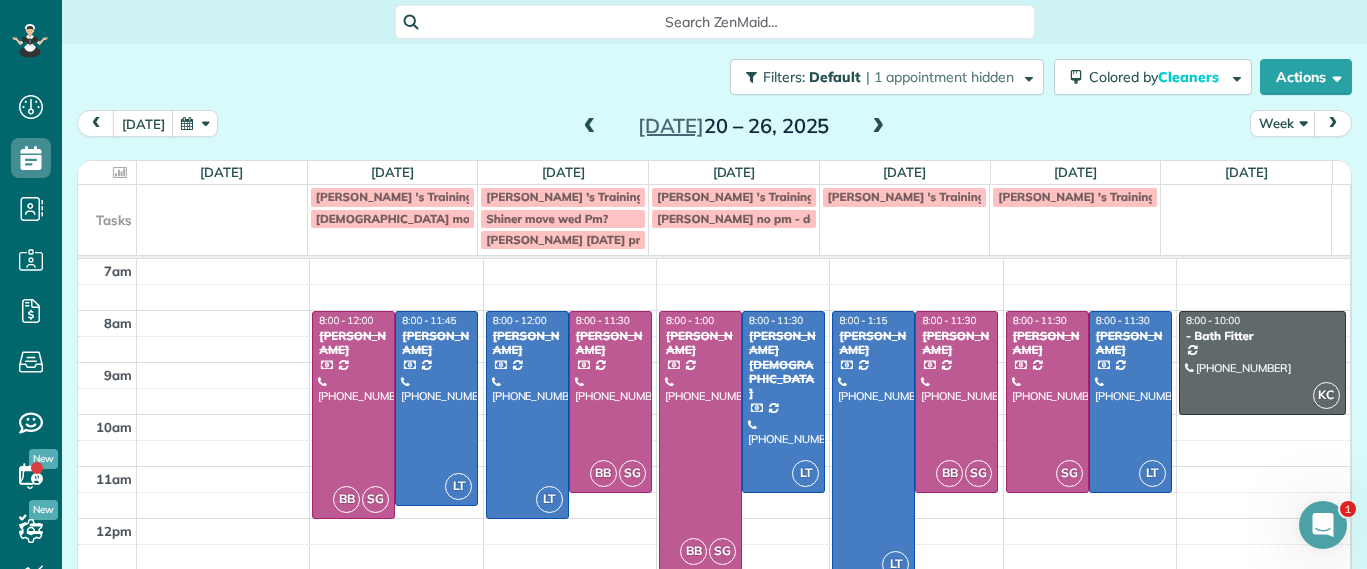 click at bounding box center (878, 127) 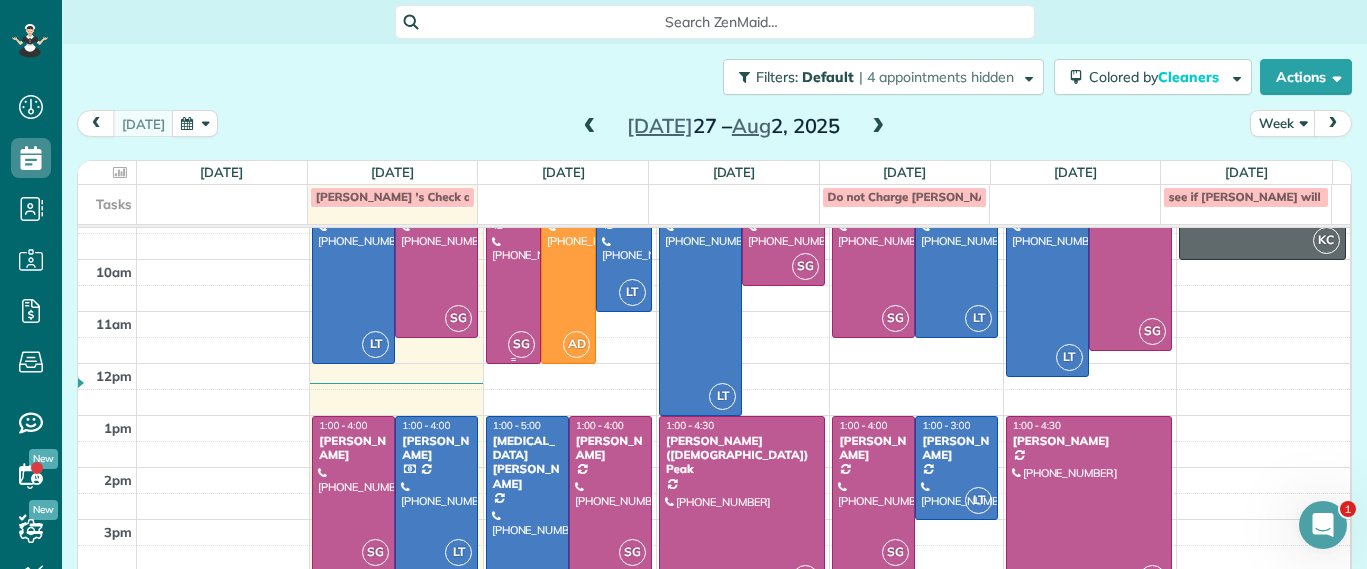 scroll, scrollTop: 224, scrollLeft: 0, axis: vertical 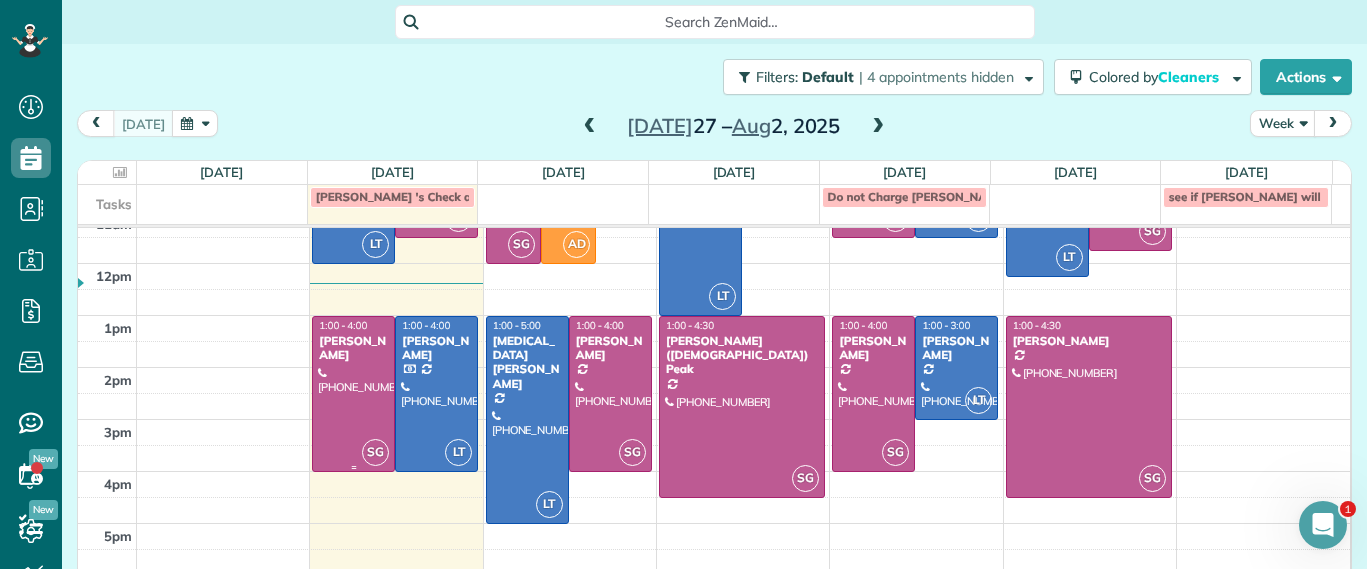 click at bounding box center (353, 394) 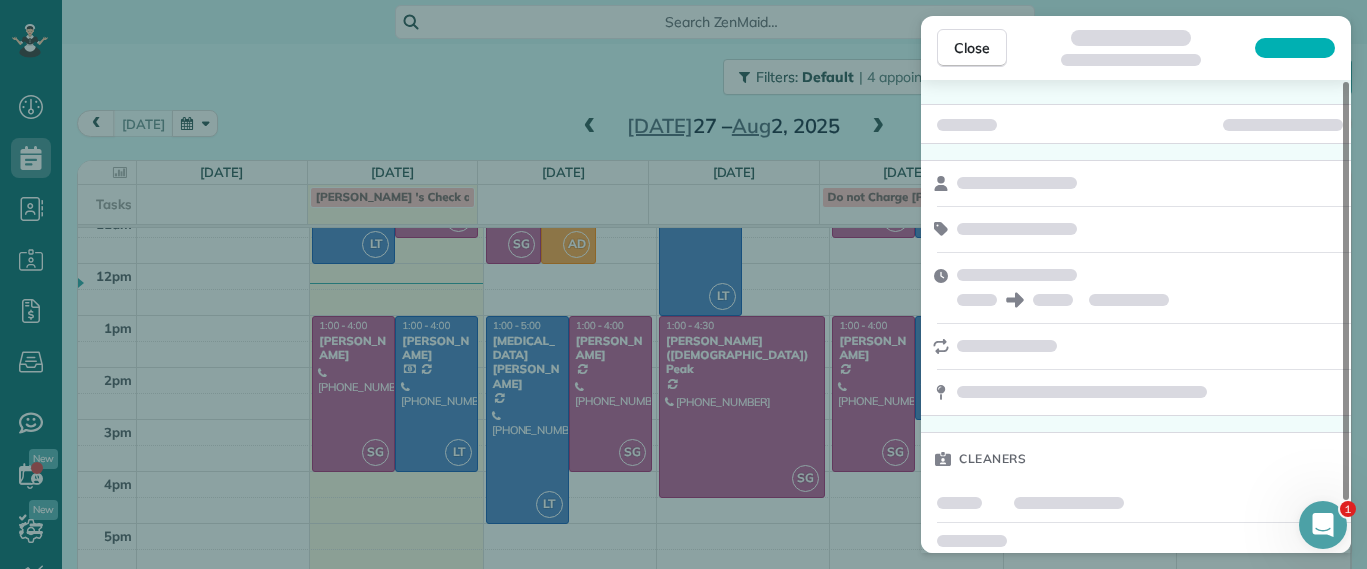 click on "Close   Cleaners" at bounding box center (683, 284) 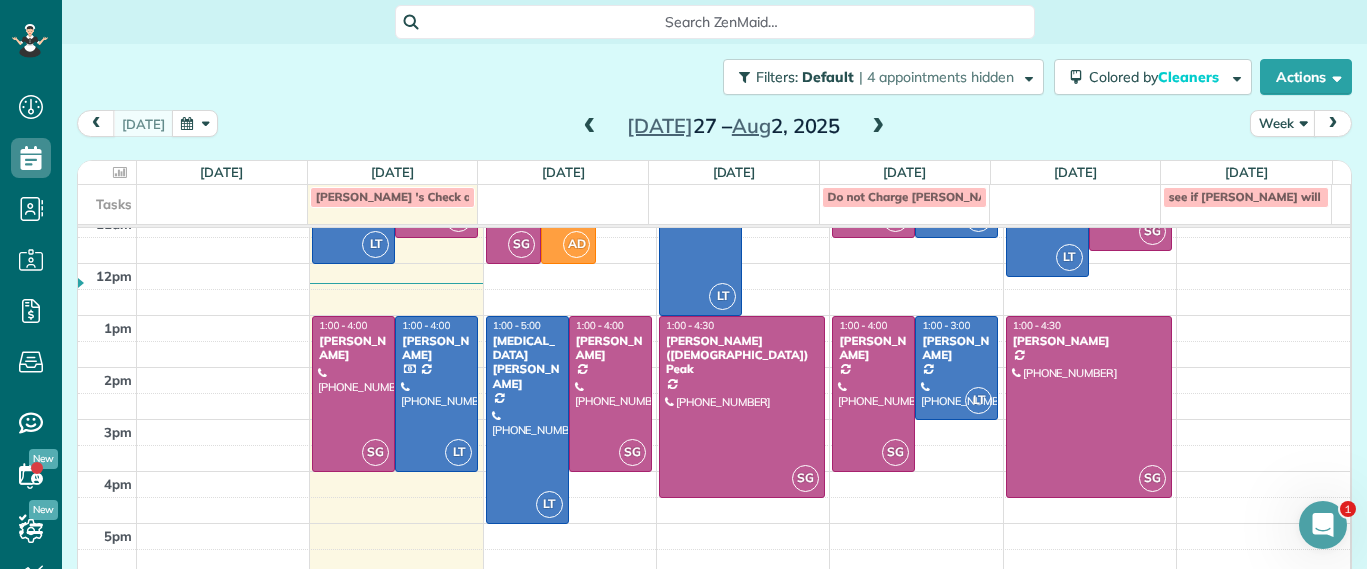 click on "Search ZenMaid…" at bounding box center (715, 22) 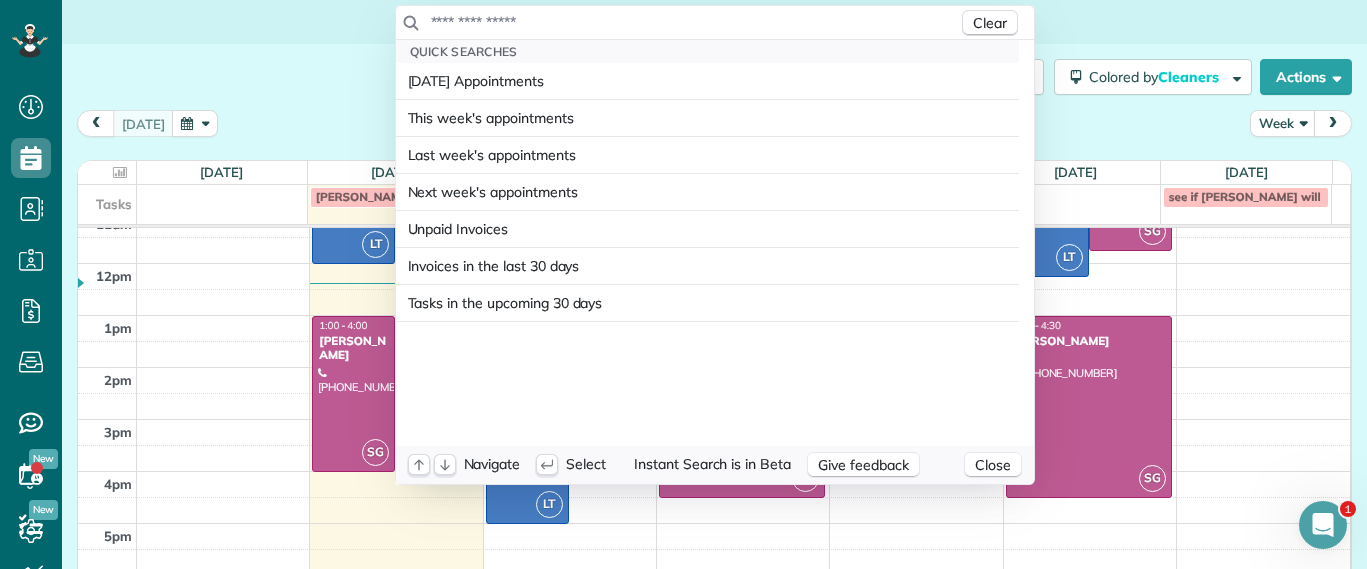 click at bounding box center (694, 22) 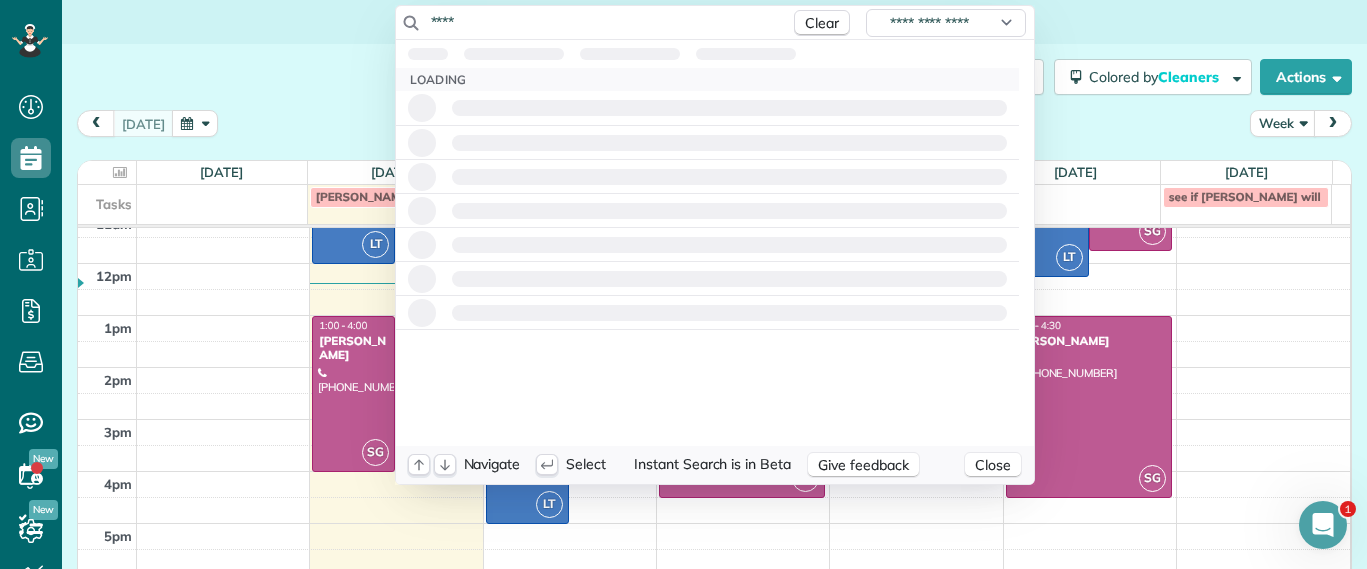click on "****" at bounding box center (605, 22) 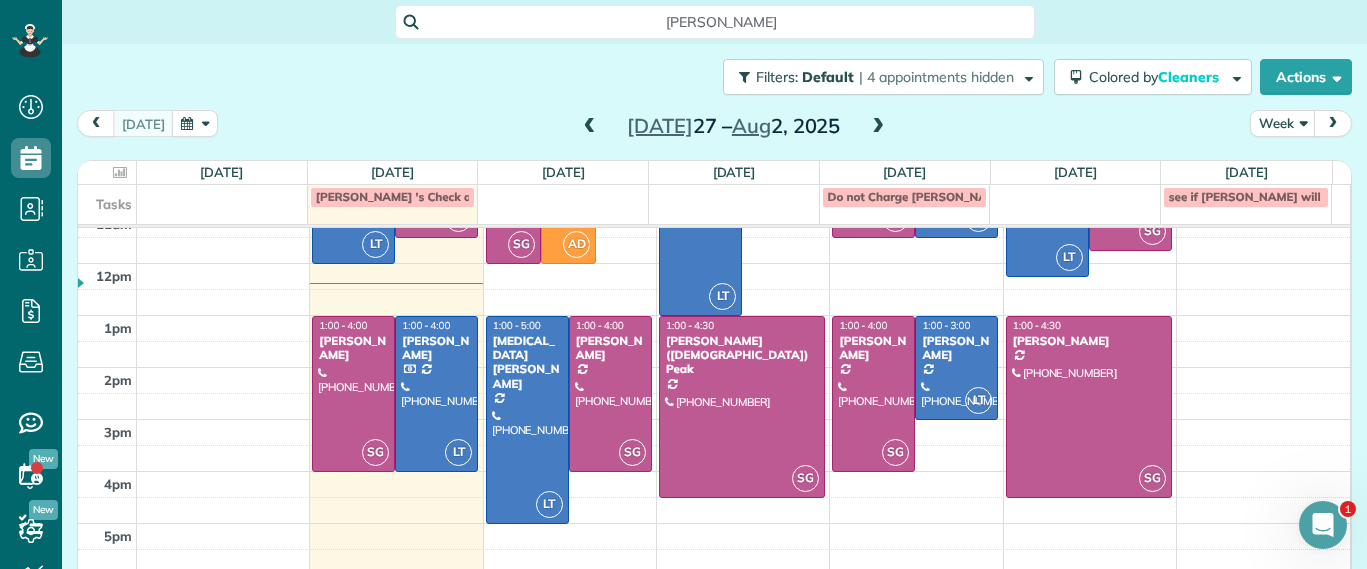 click on "lila" at bounding box center [715, 22] 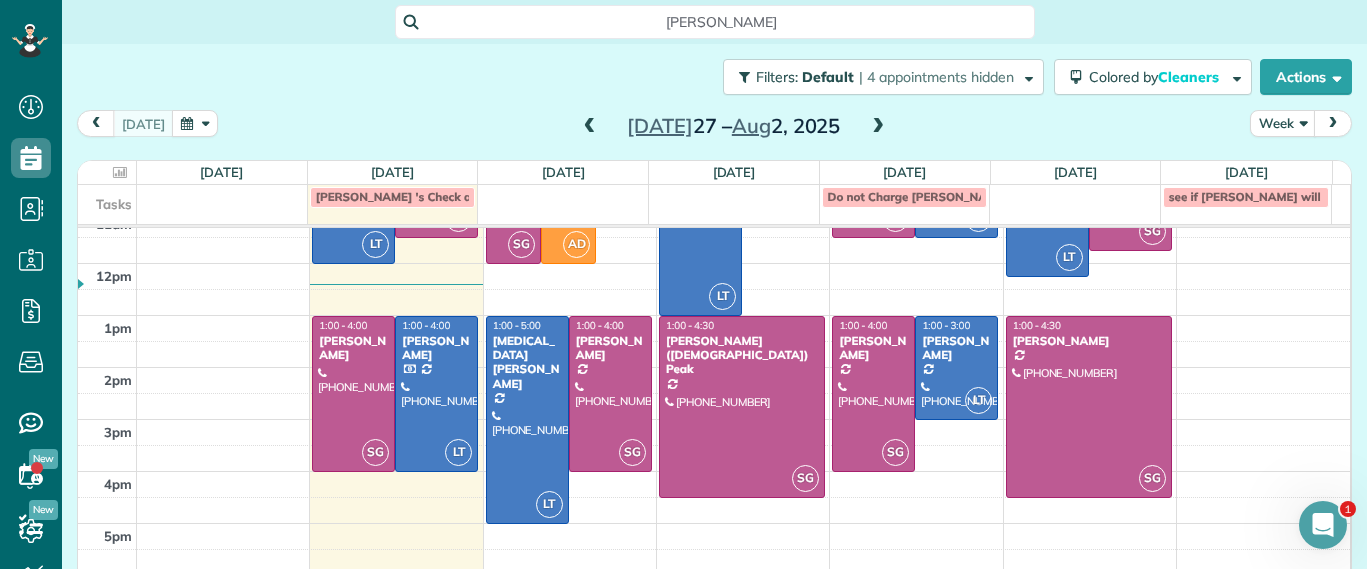 click on "Dashboard
Scheduling
Calendar View
List View
Dispatch View - Weekly scheduling (Beta)" at bounding box center [683, 284] 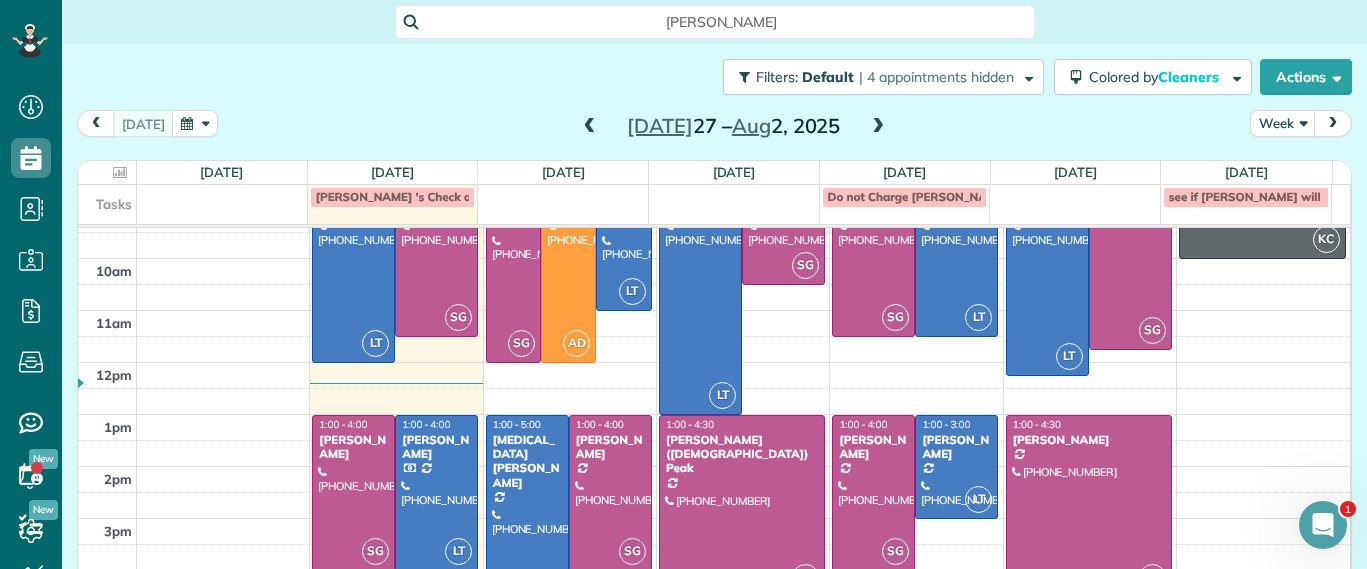 scroll, scrollTop: 224, scrollLeft: 0, axis: vertical 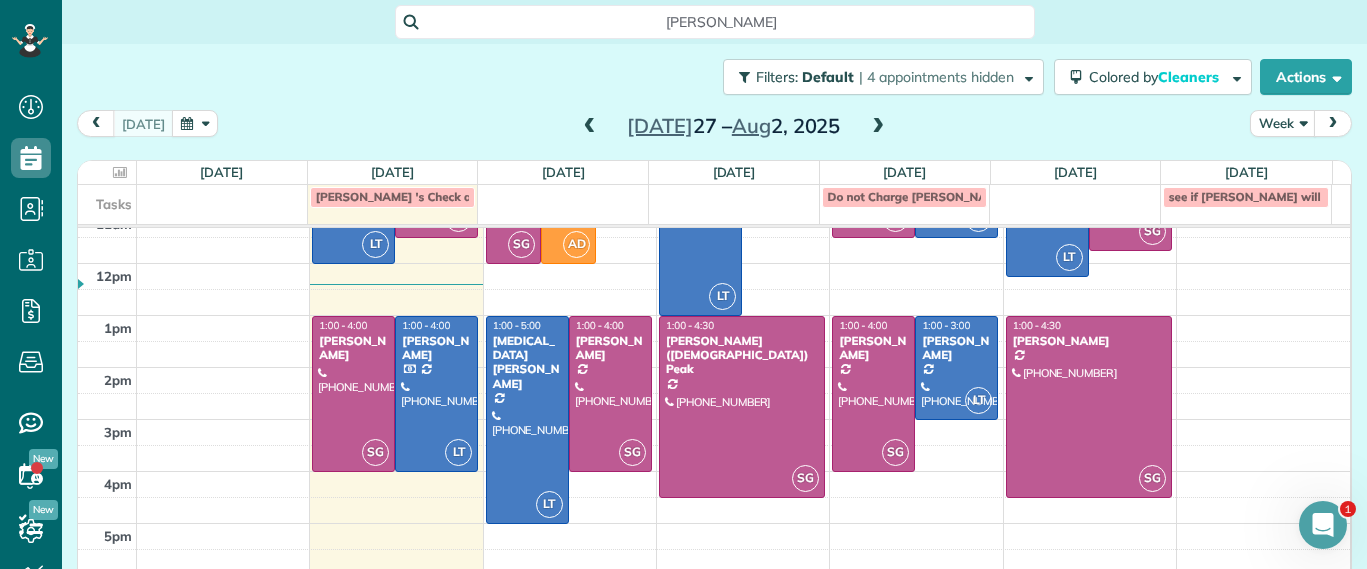 click at bounding box center [744, 329] 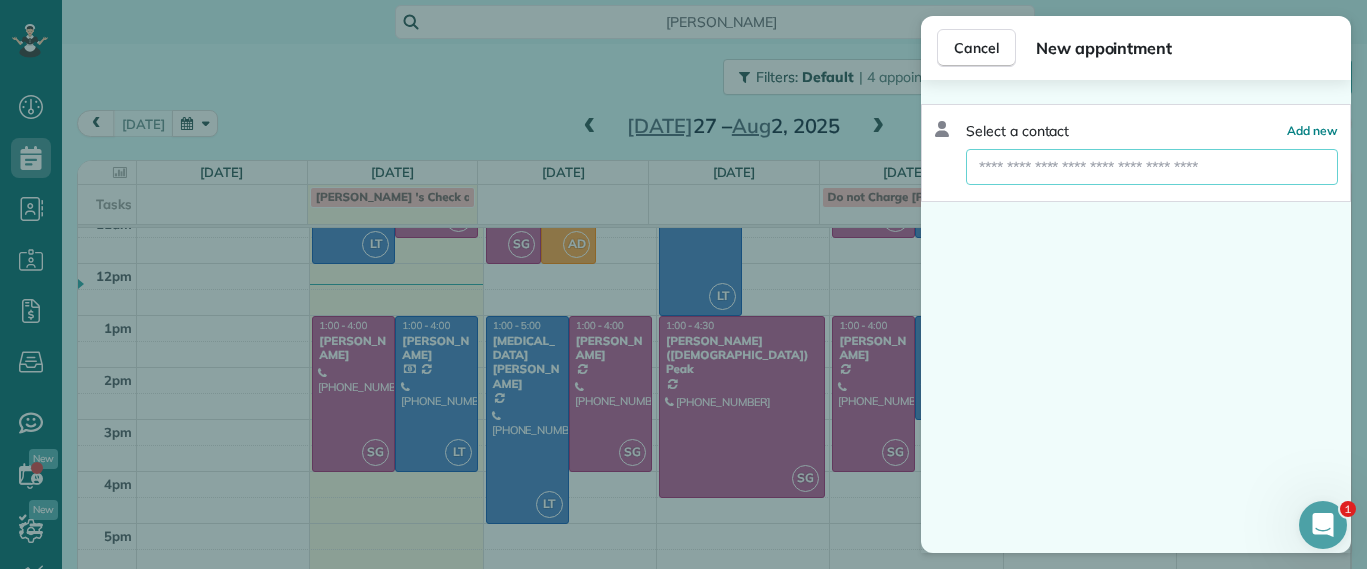 click at bounding box center (1152, 167) 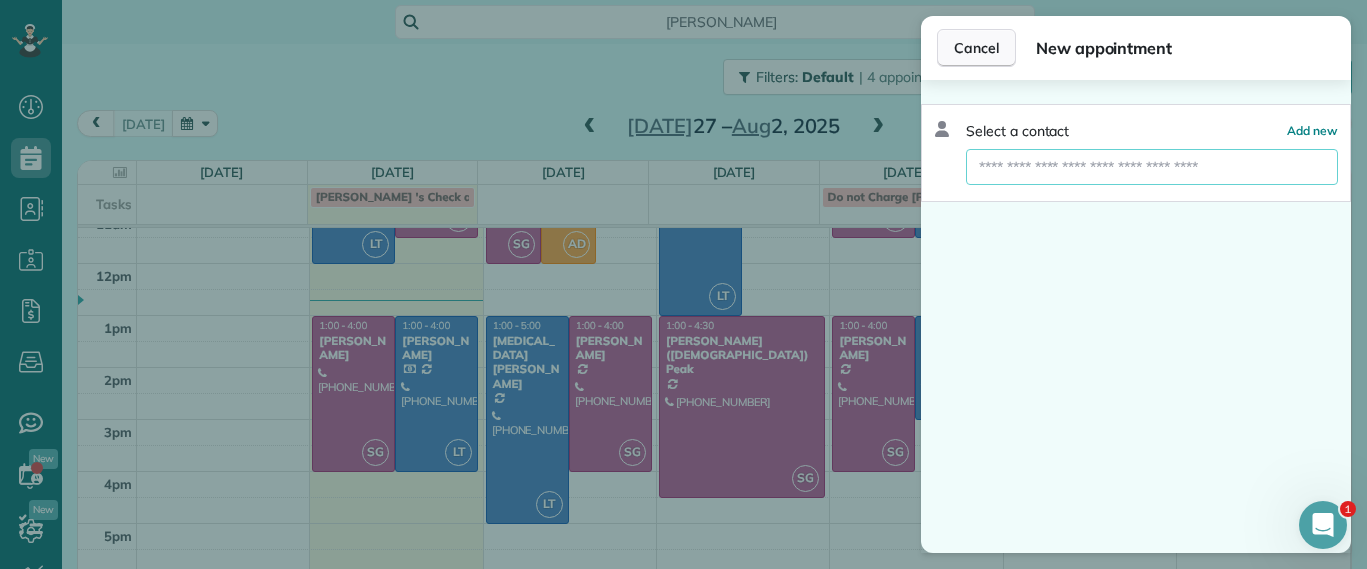 click on "Cancel" at bounding box center (976, 48) 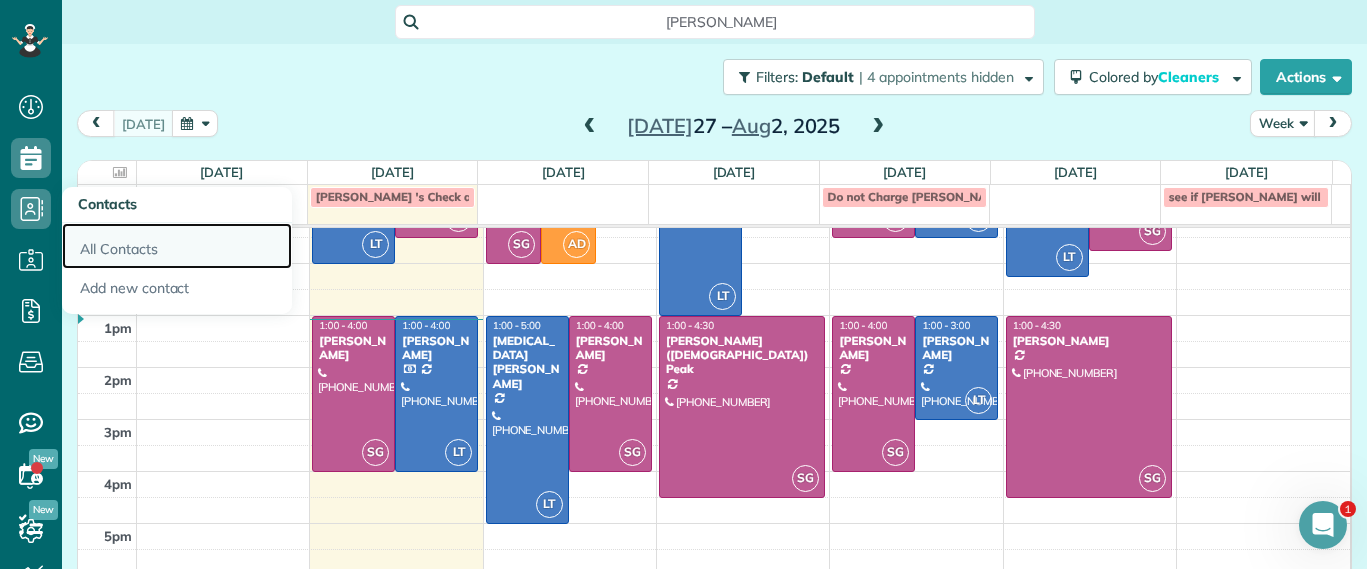 click on "All Contacts" at bounding box center (177, 246) 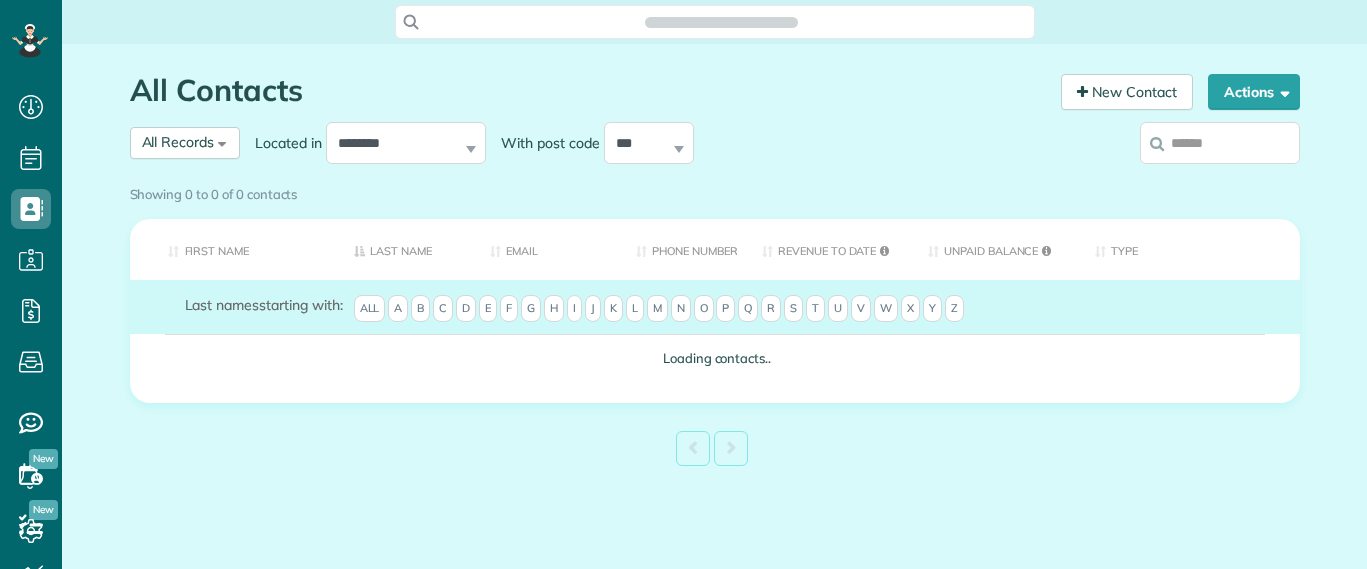 scroll, scrollTop: 0, scrollLeft: 0, axis: both 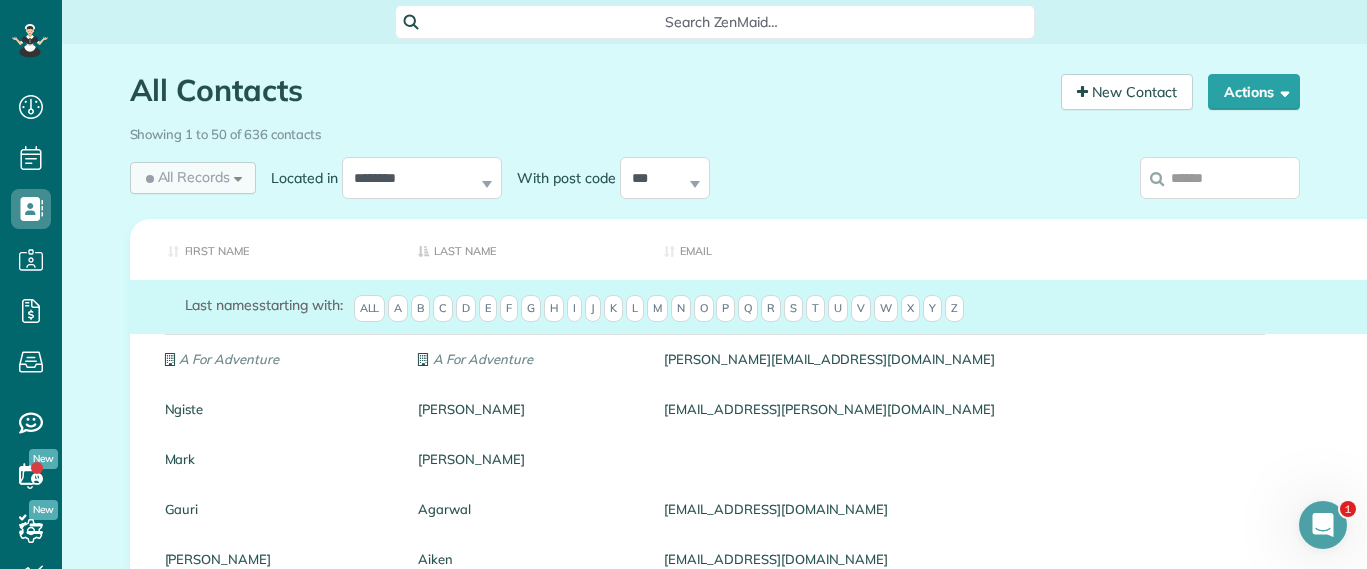 click on "All Records
All Records
All Customers
Leads
Former Customers
Recurring Customers
One-time Customers" at bounding box center [193, 178] 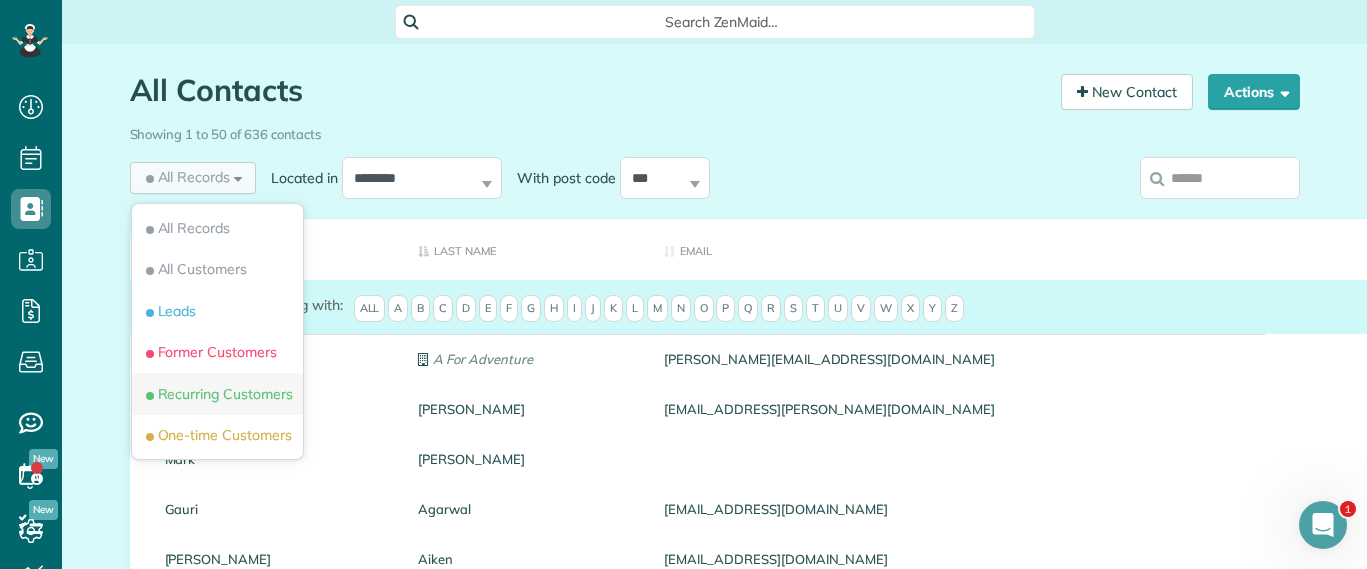 click on "Recurring Customers" at bounding box center [217, 394] 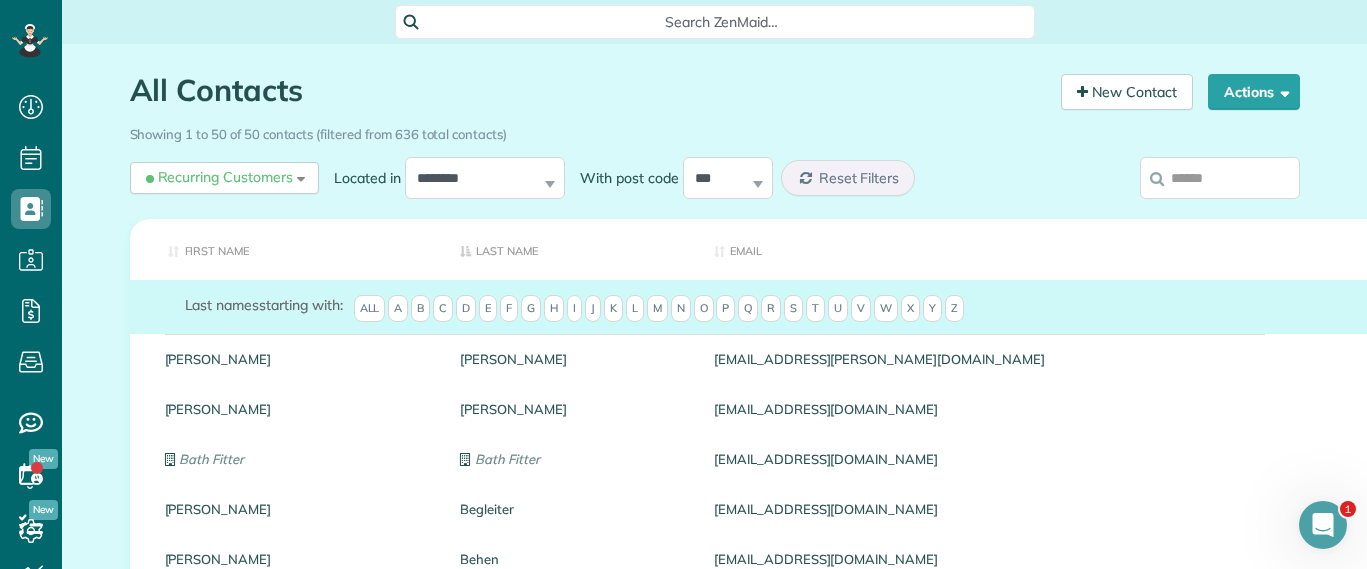 click on "A" at bounding box center (398, 309) 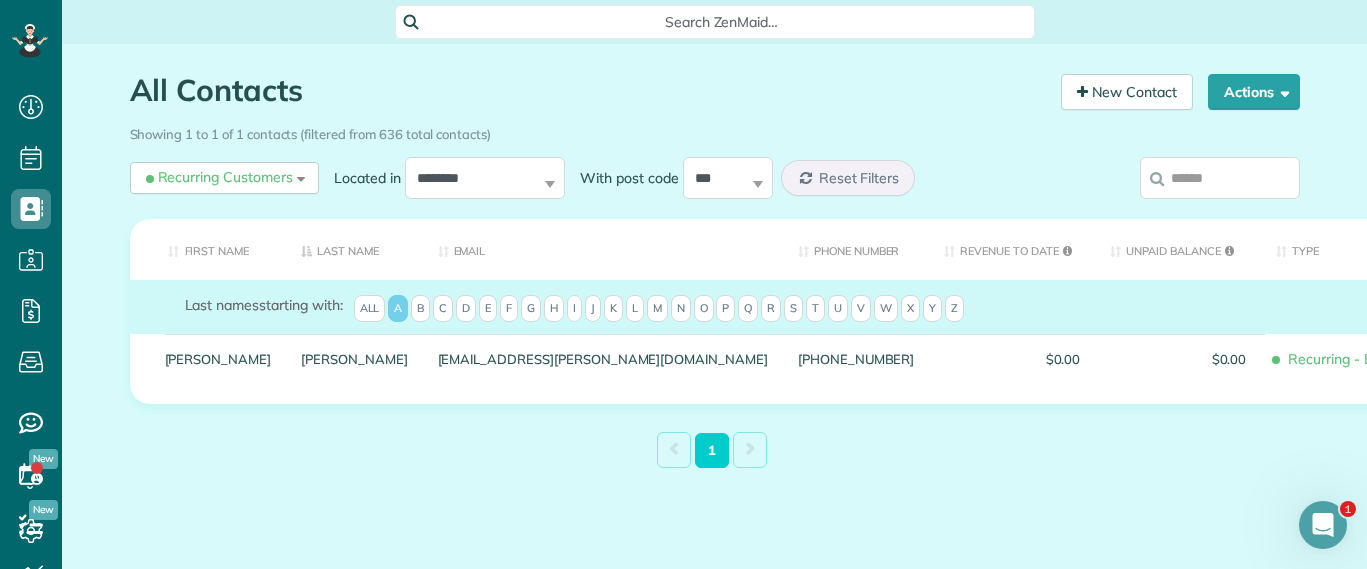 drag, startPoint x: 325, startPoint y: 375, endPoint x: 165, endPoint y: 546, distance: 234.18155 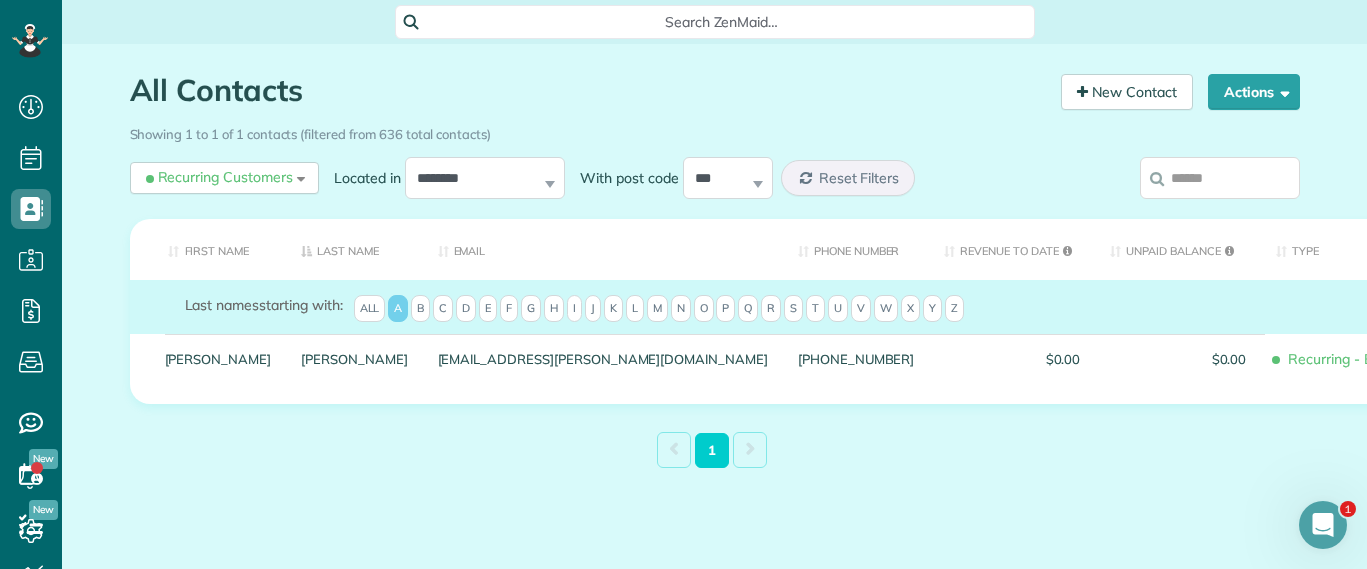 click on "All Contacts
Contacts in ZenMaid [2 min]
New Contact
Actions
New Contact
Export Appointments (QDS Friendly)
Last exported over 8 years ago
Sync Contacts to MailChimp..
Export data (Owner Only)..
Showing 1 to 1 of 1 contacts (filtered from 636 total contacts)" at bounding box center (715, 319) 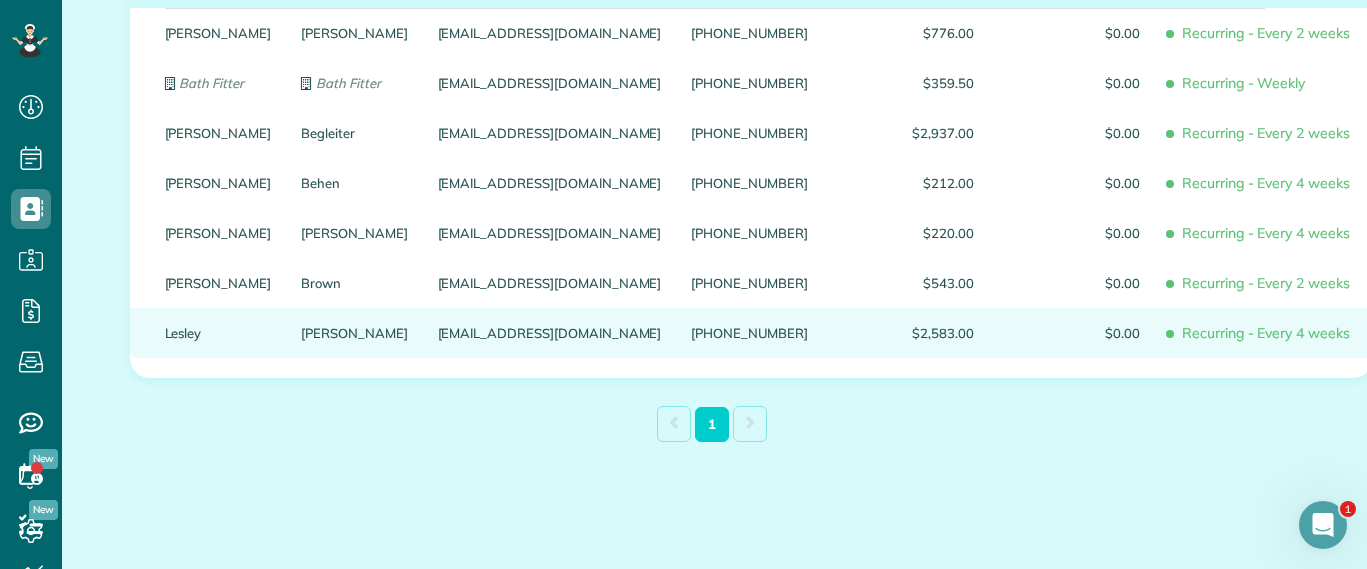 scroll, scrollTop: 0, scrollLeft: 0, axis: both 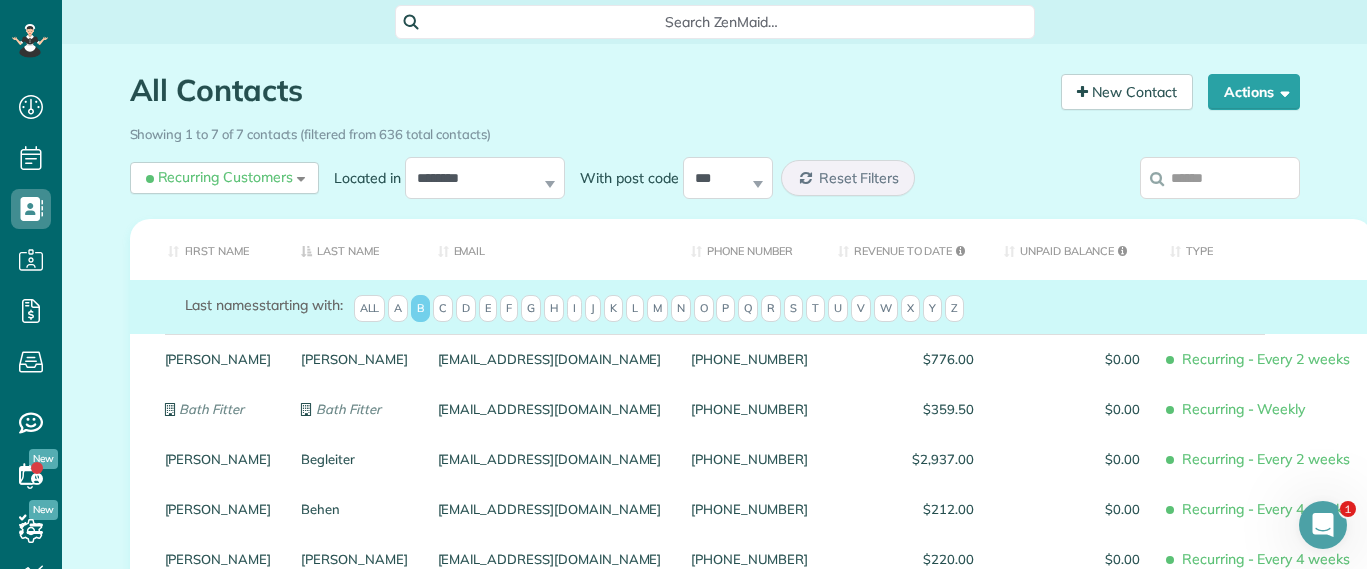 click on "C" at bounding box center [443, 309] 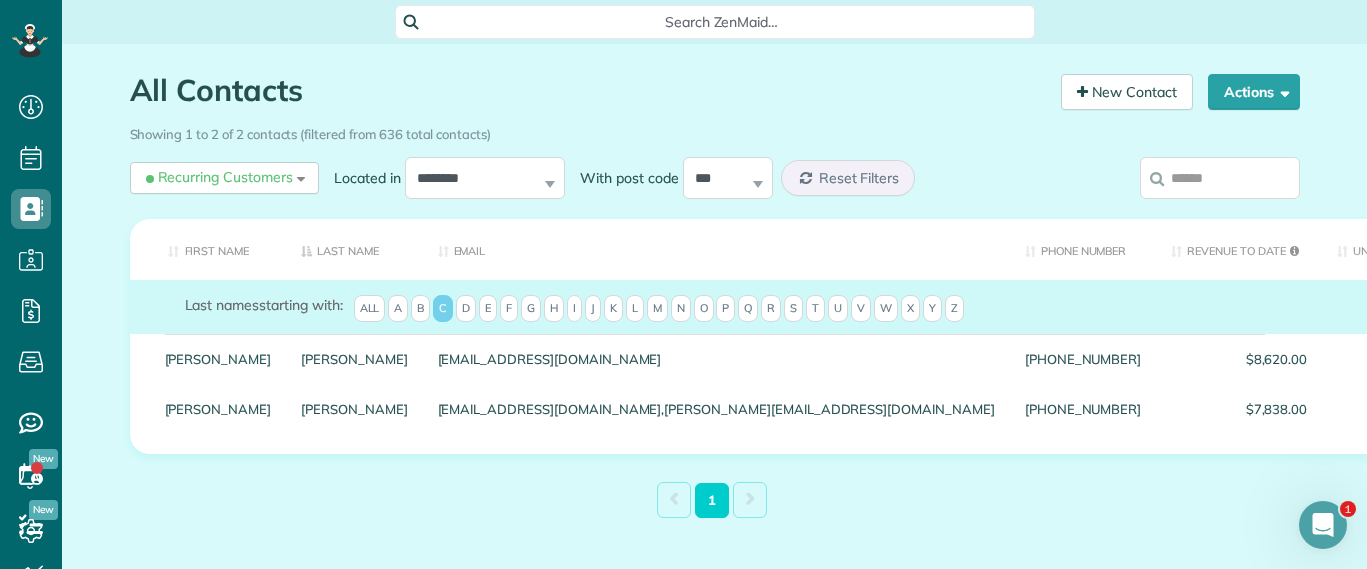 click on "D" at bounding box center (466, 309) 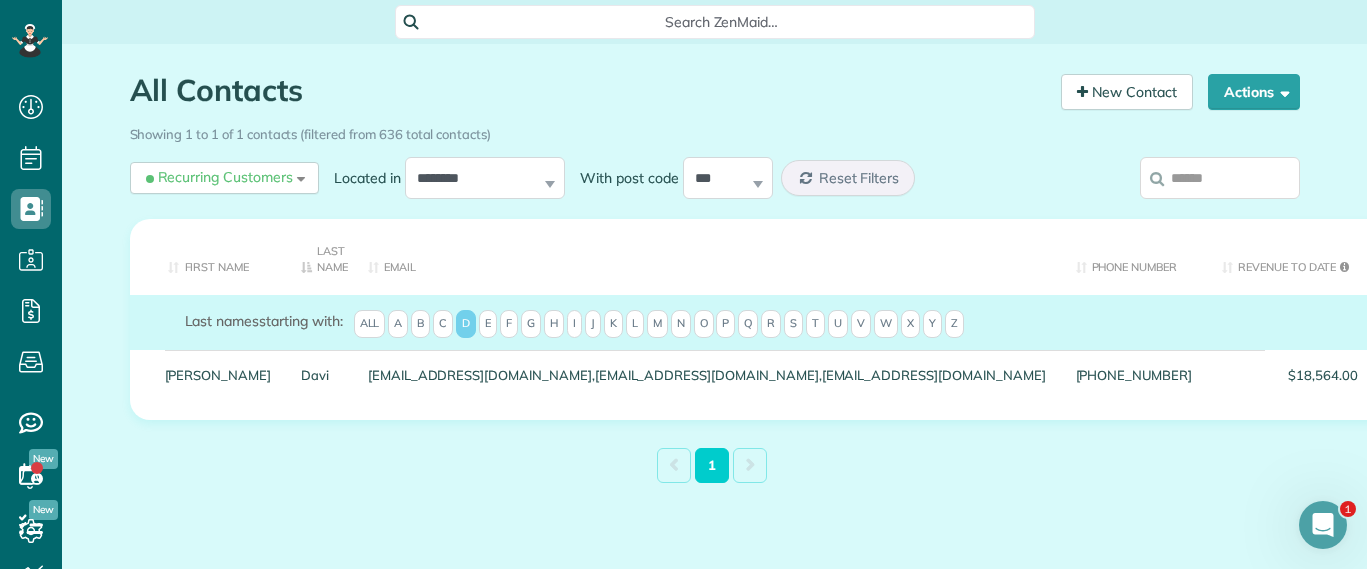 click on "E" at bounding box center [488, 324] 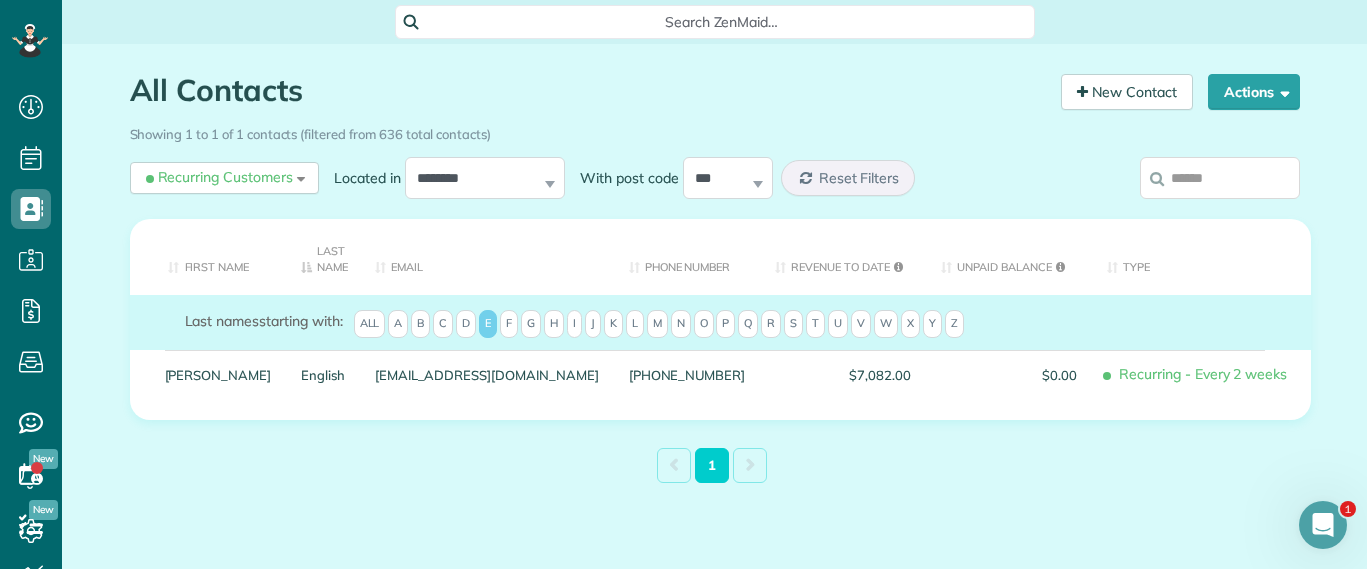 click on "F" at bounding box center [509, 324] 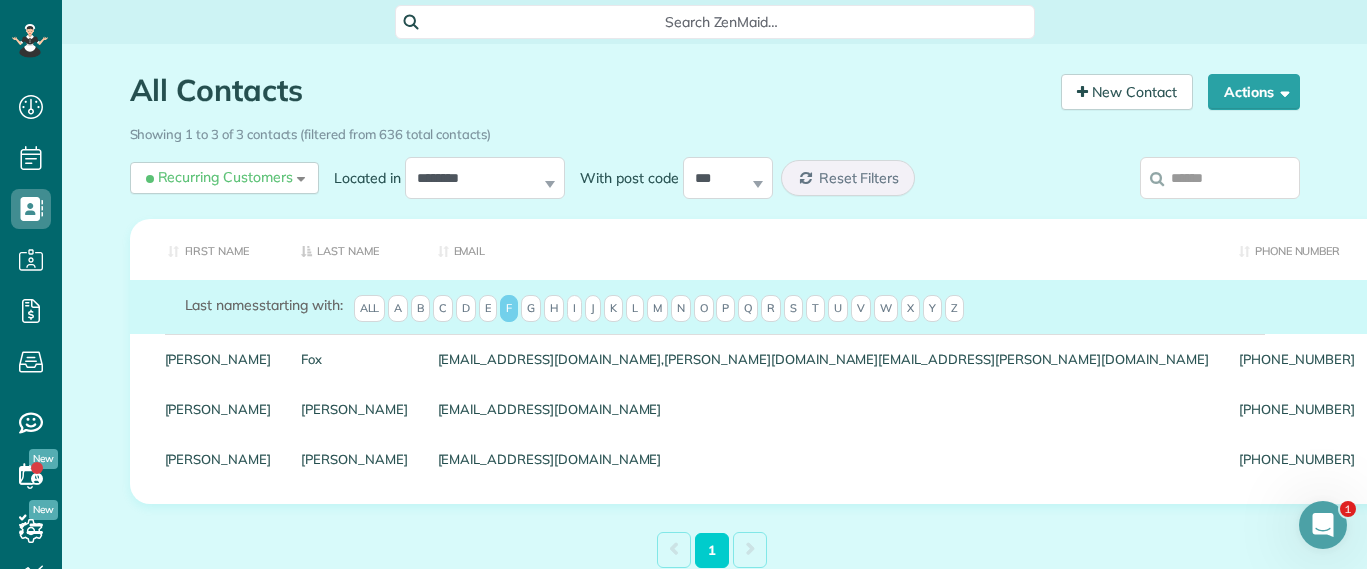 click on "G" at bounding box center [531, 309] 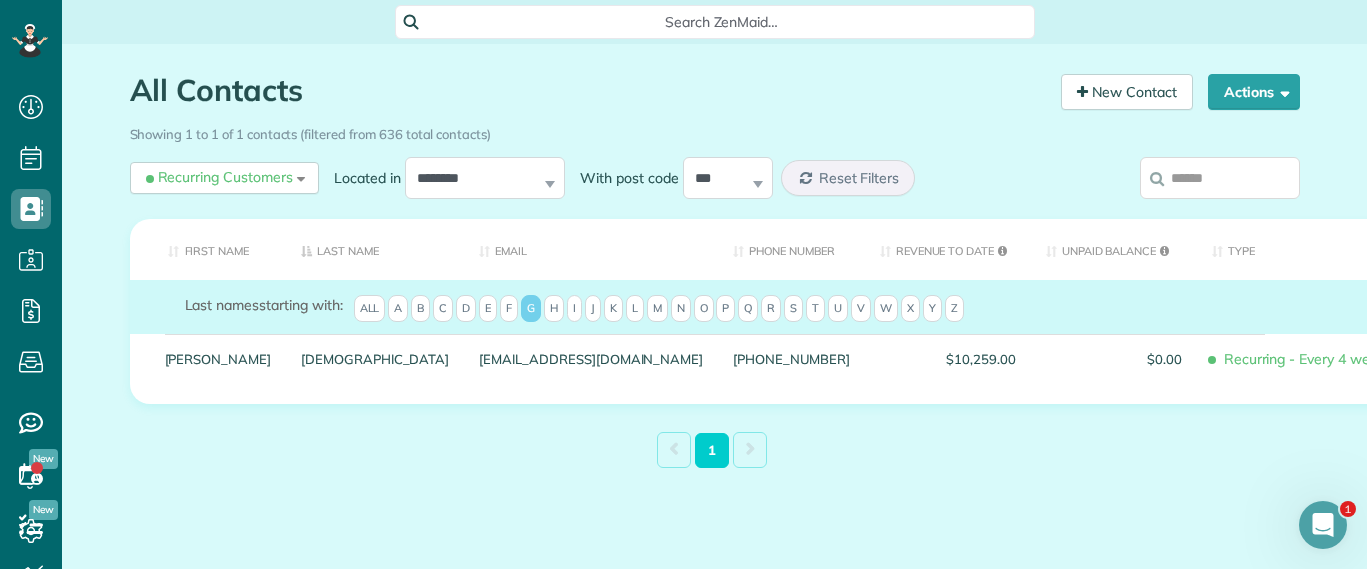 click on "H" at bounding box center [554, 309] 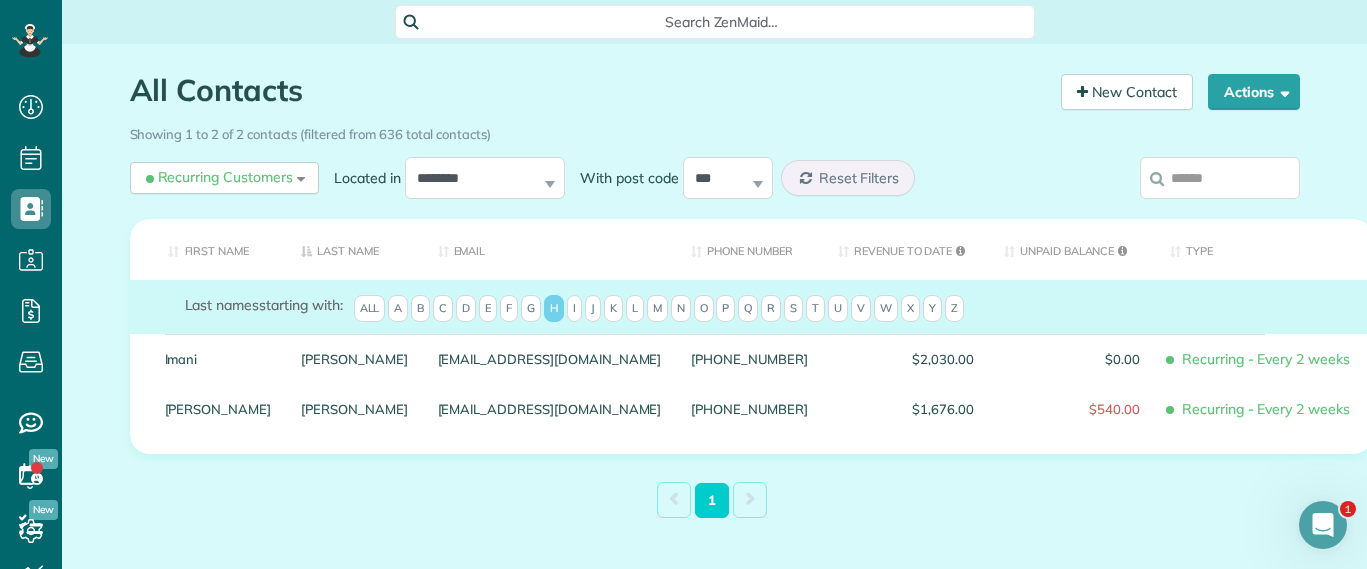 click on "I" at bounding box center (574, 309) 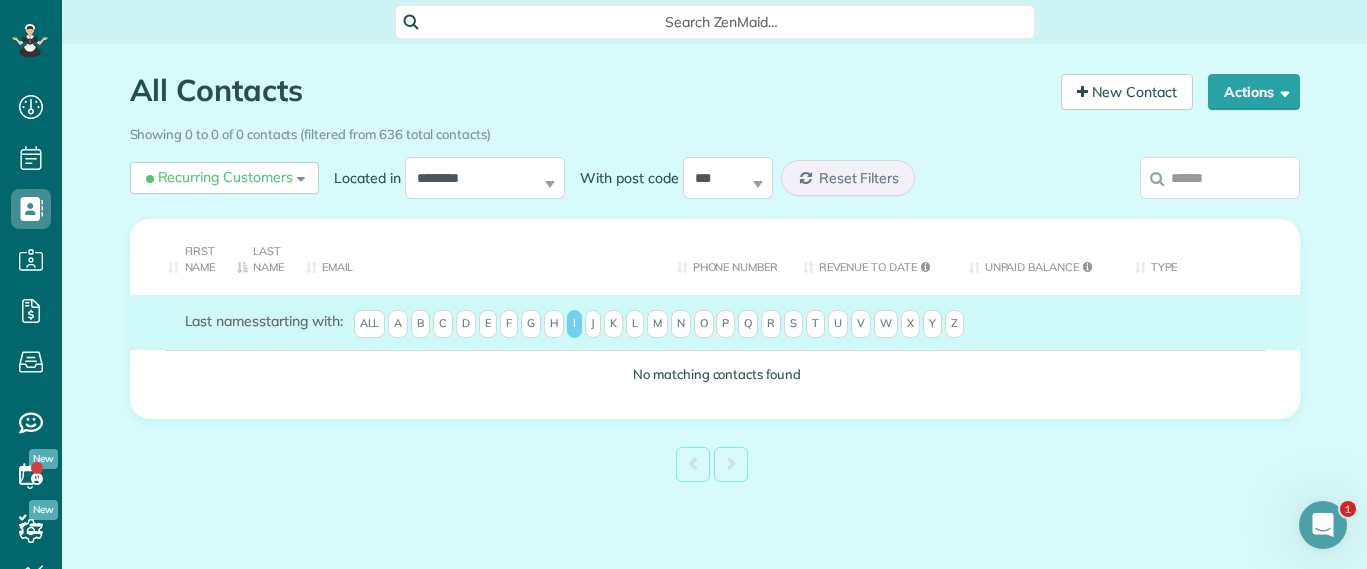 click on "J" at bounding box center (593, 324) 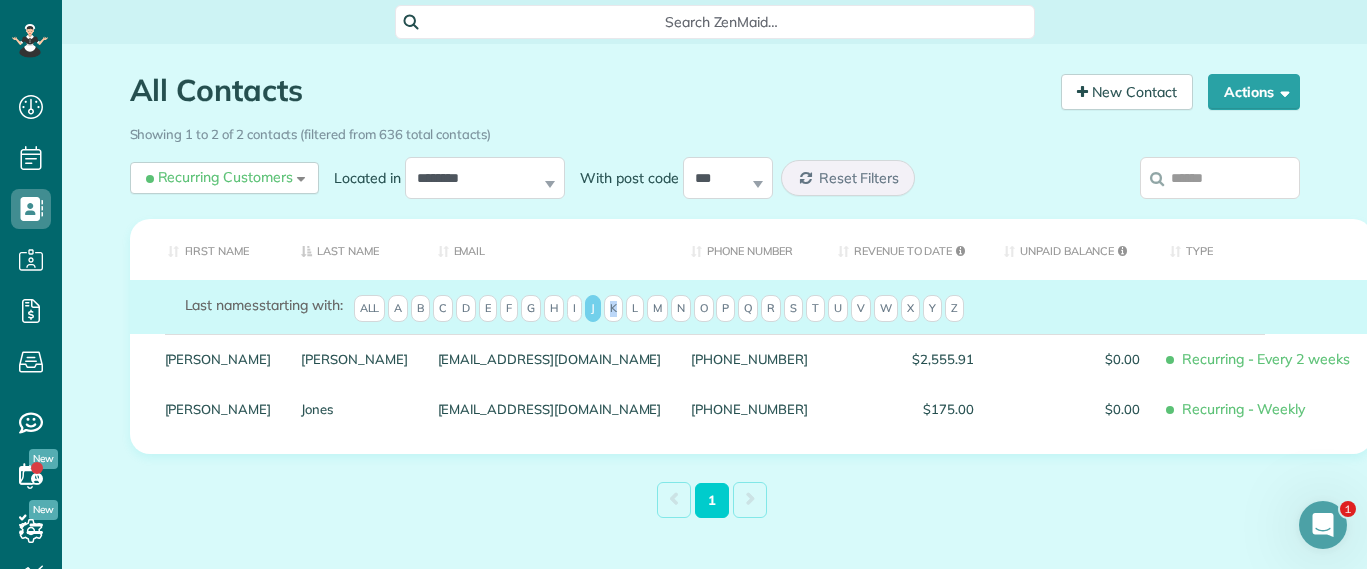 click on "K" at bounding box center (613, 309) 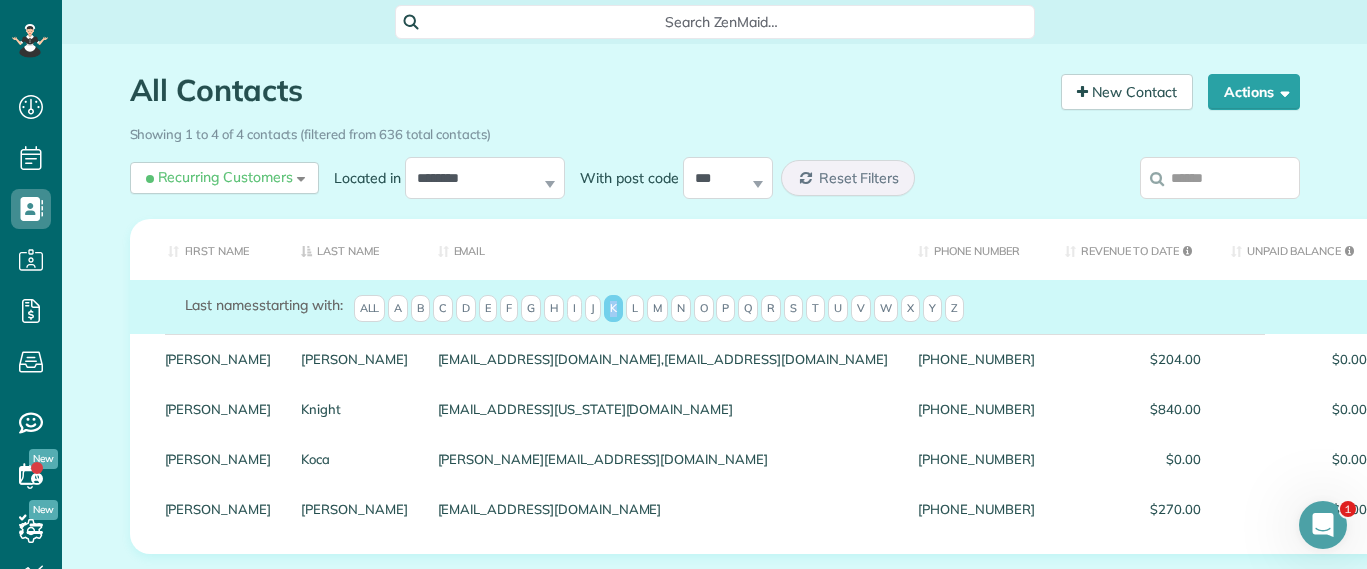 scroll, scrollTop: 125, scrollLeft: 0, axis: vertical 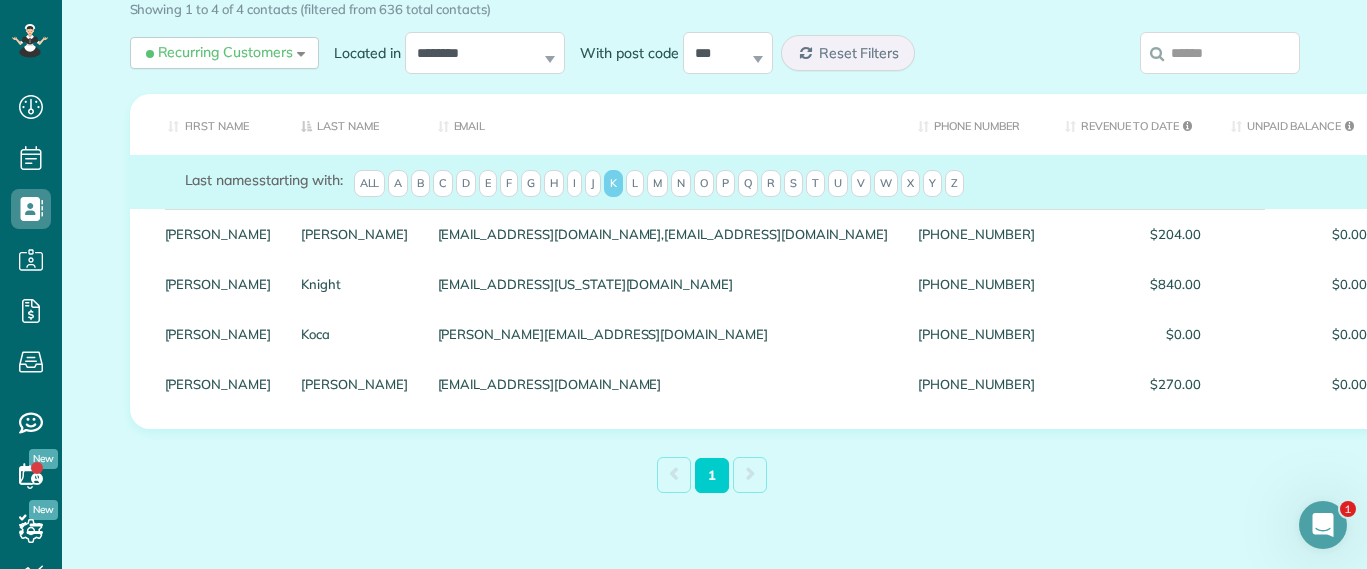 click on "Last names  starting with:
All
A
B
C
D
E
F
G
H
I
J
K
L
M
N
O
P
Q
R
S
T
U
V
W
X
Y
Z" at bounding box center [890, 186] 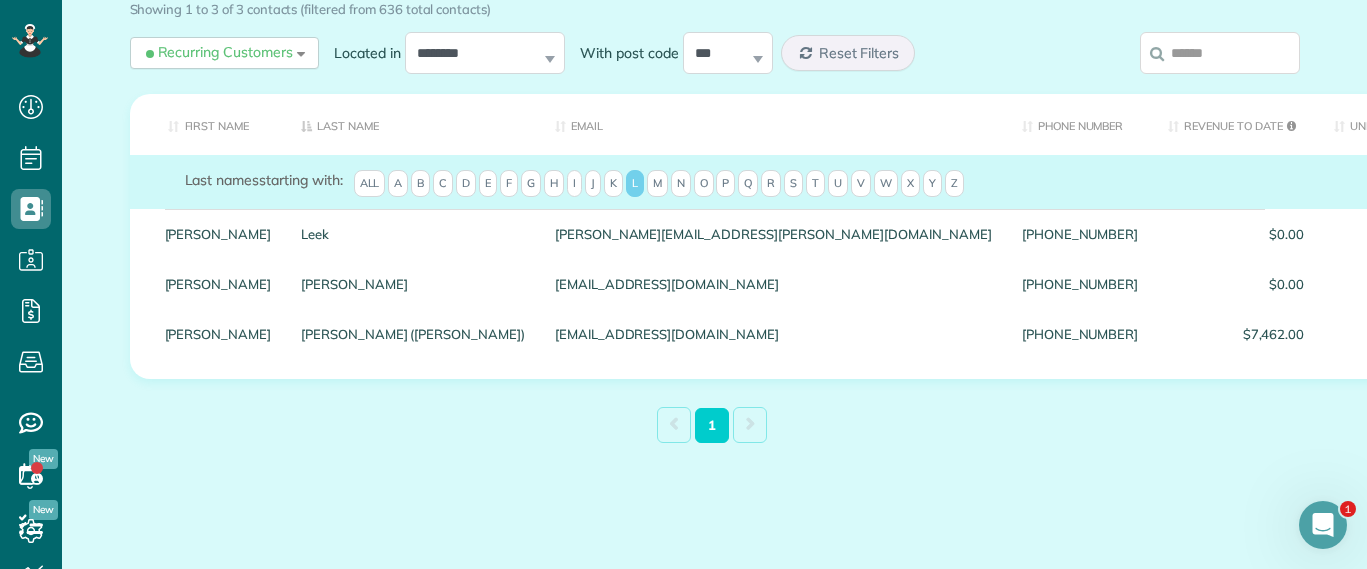 click on "M" at bounding box center (657, 184) 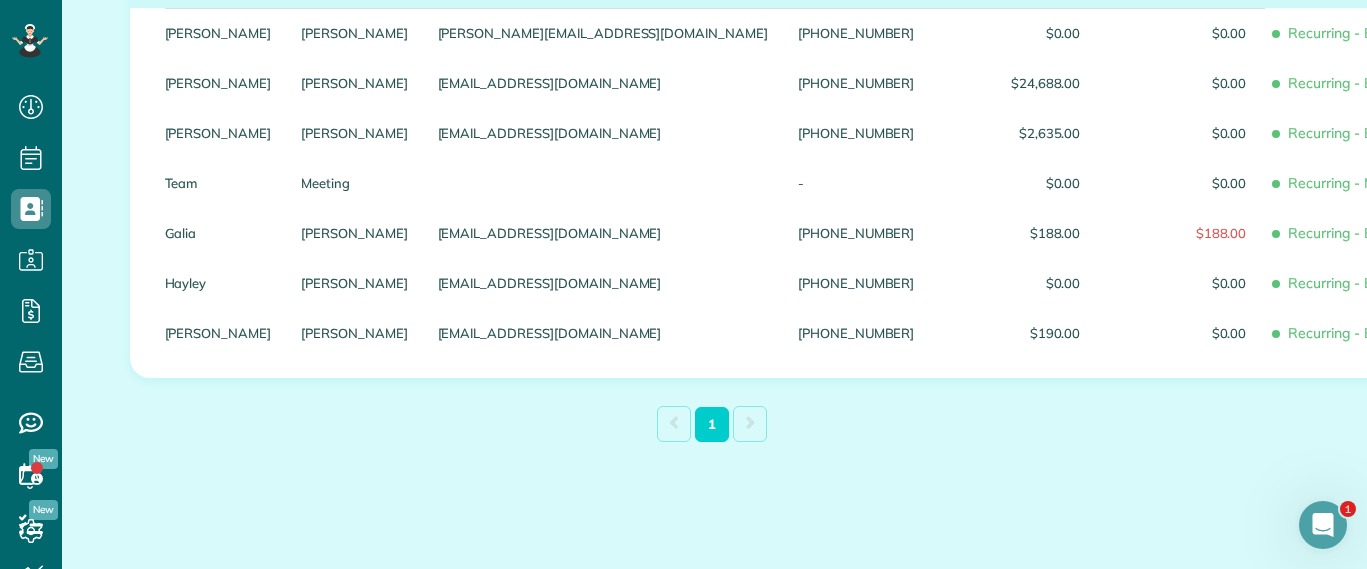 scroll, scrollTop: 0, scrollLeft: 0, axis: both 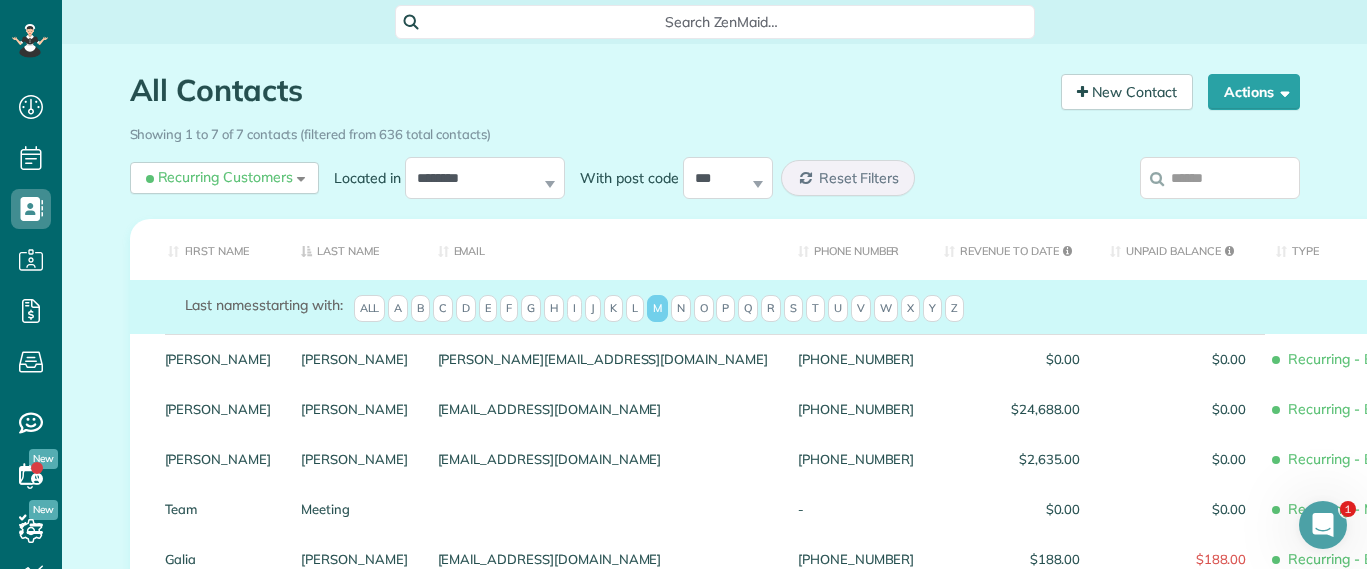 click on "N" at bounding box center (681, 309) 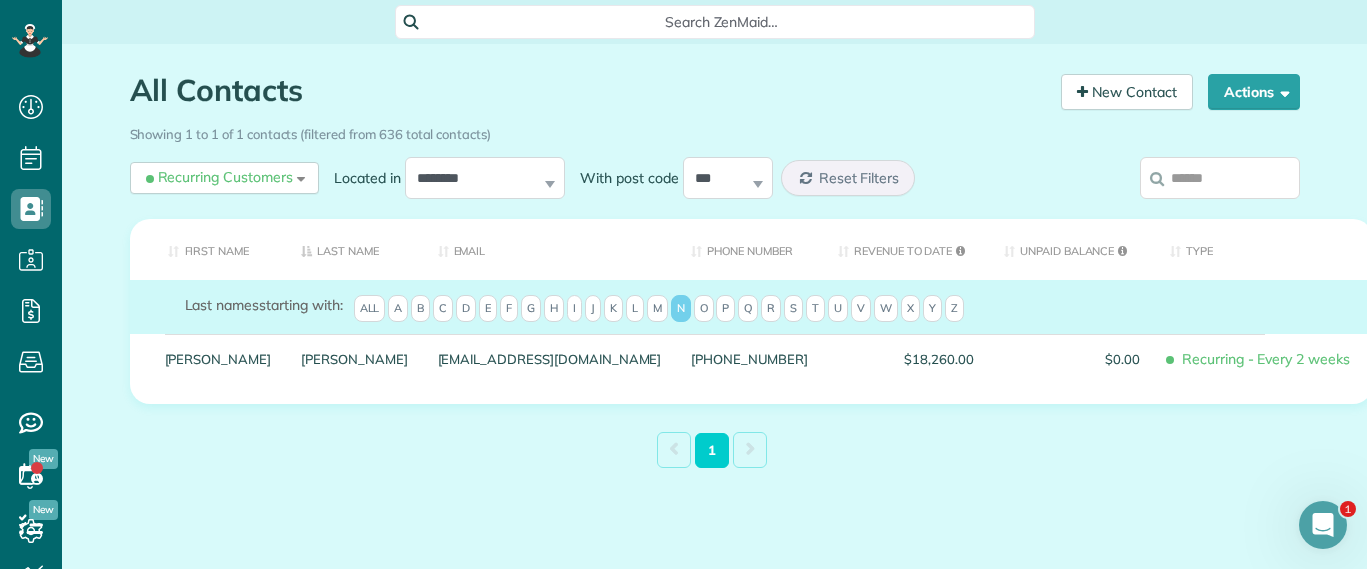 click on "O" at bounding box center [704, 309] 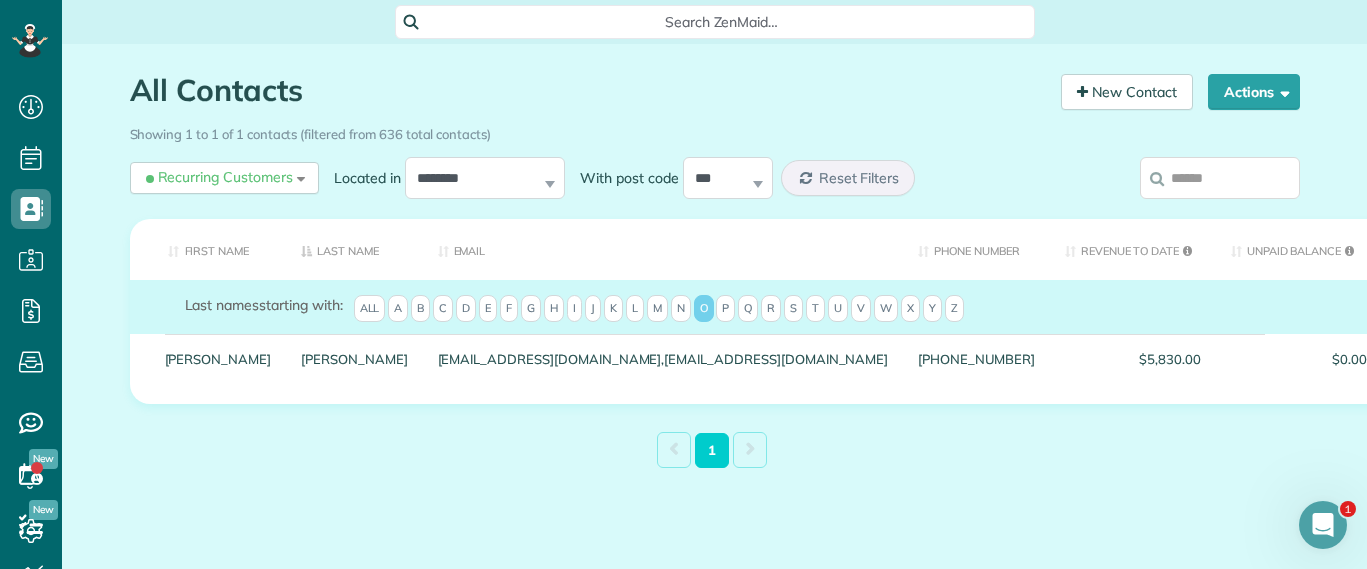 click on "P" at bounding box center (725, 309) 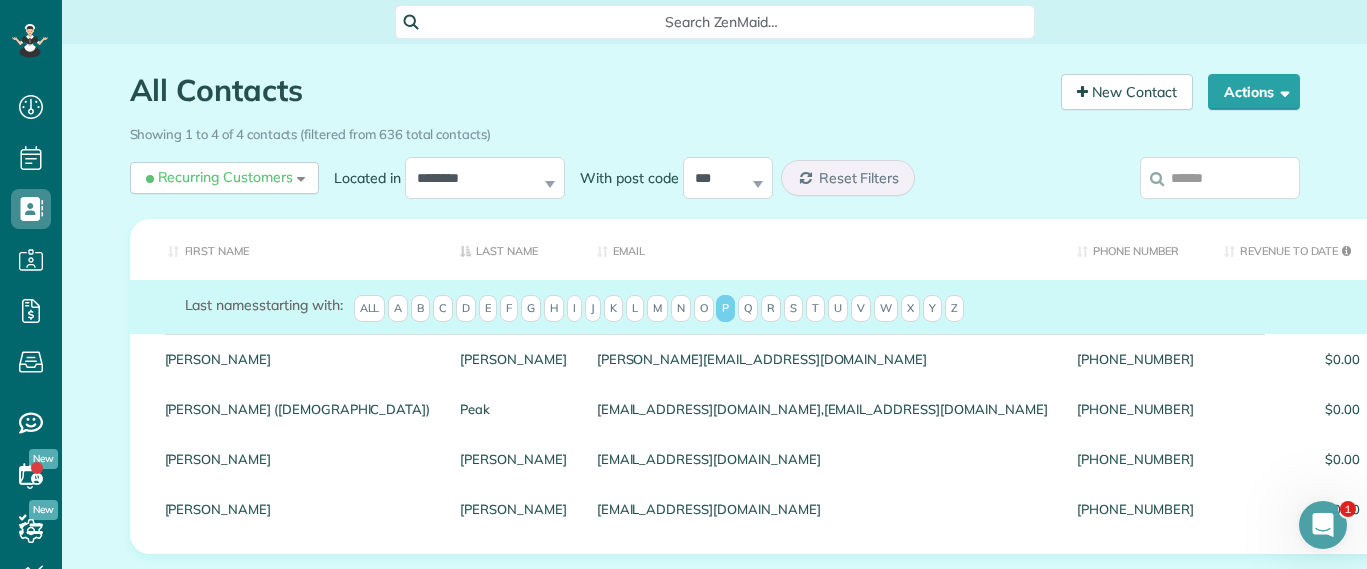 scroll, scrollTop: 125, scrollLeft: 0, axis: vertical 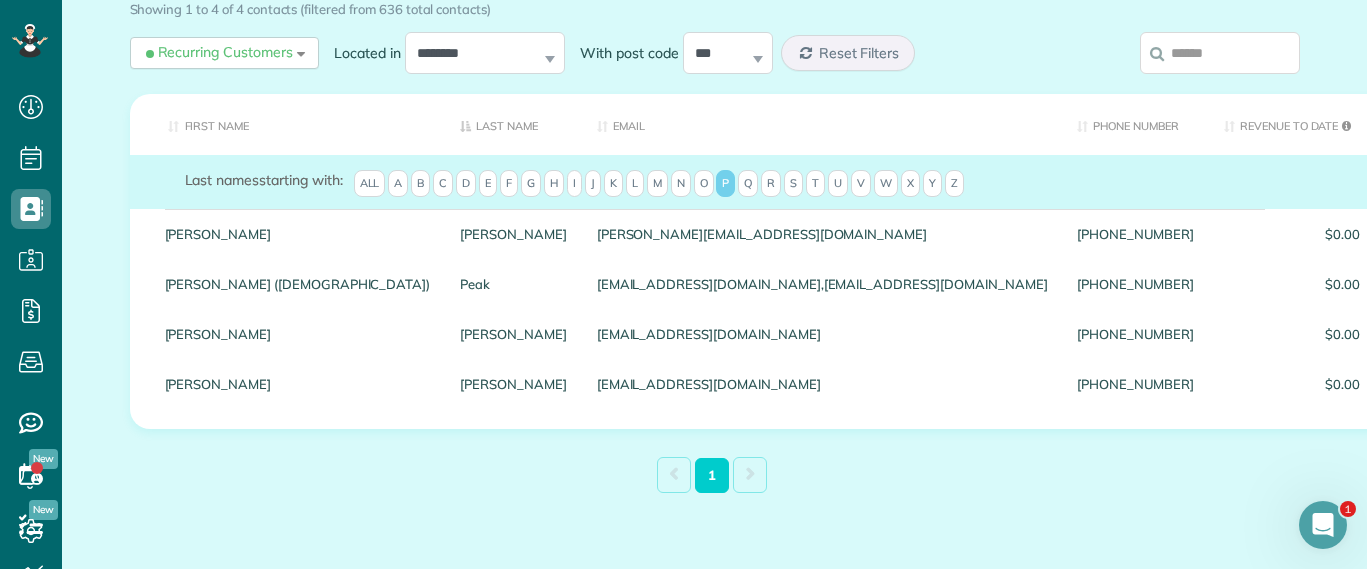 click on "Q" at bounding box center [748, 184] 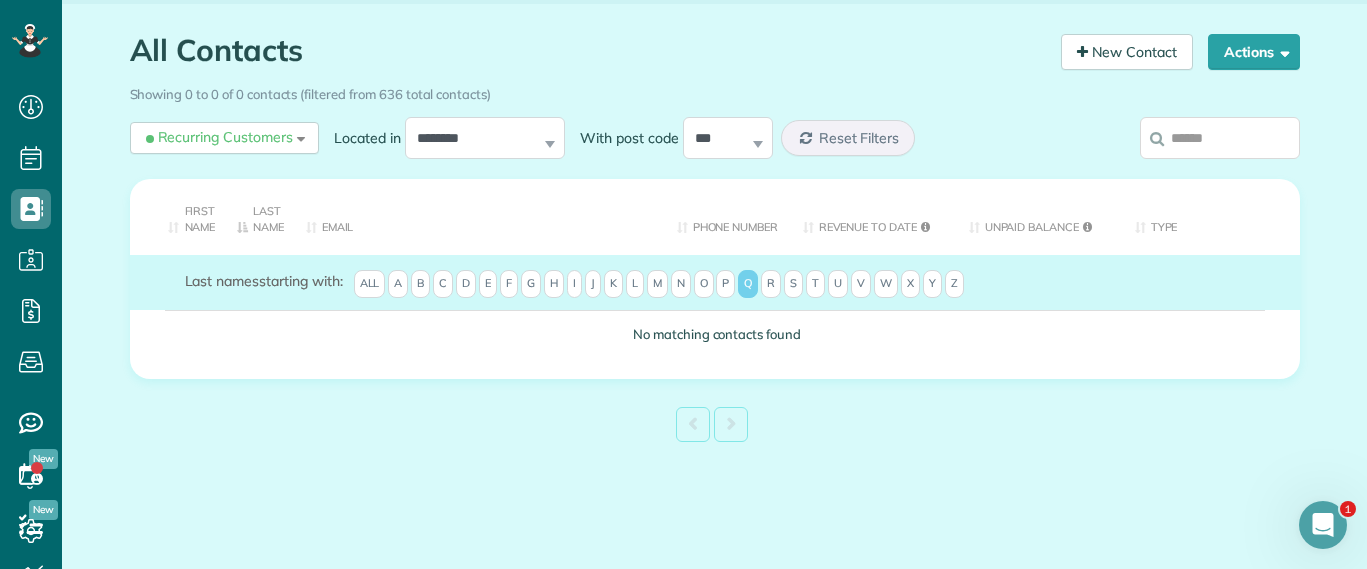 scroll, scrollTop: 40, scrollLeft: 0, axis: vertical 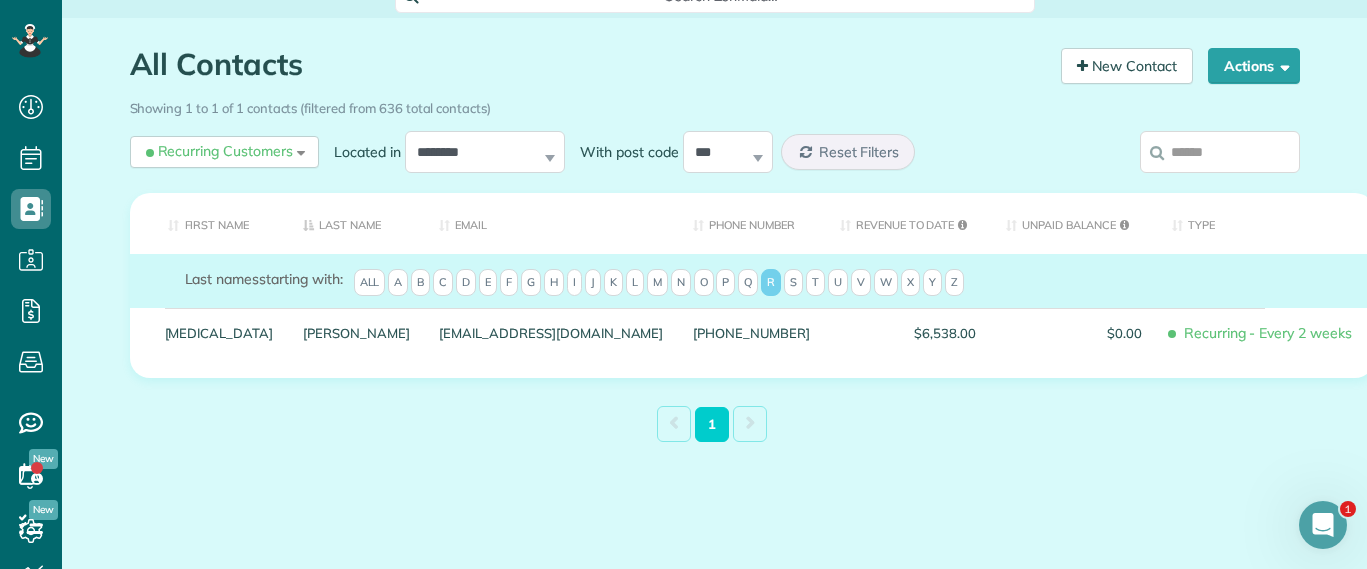 click on "S" at bounding box center [793, 283] 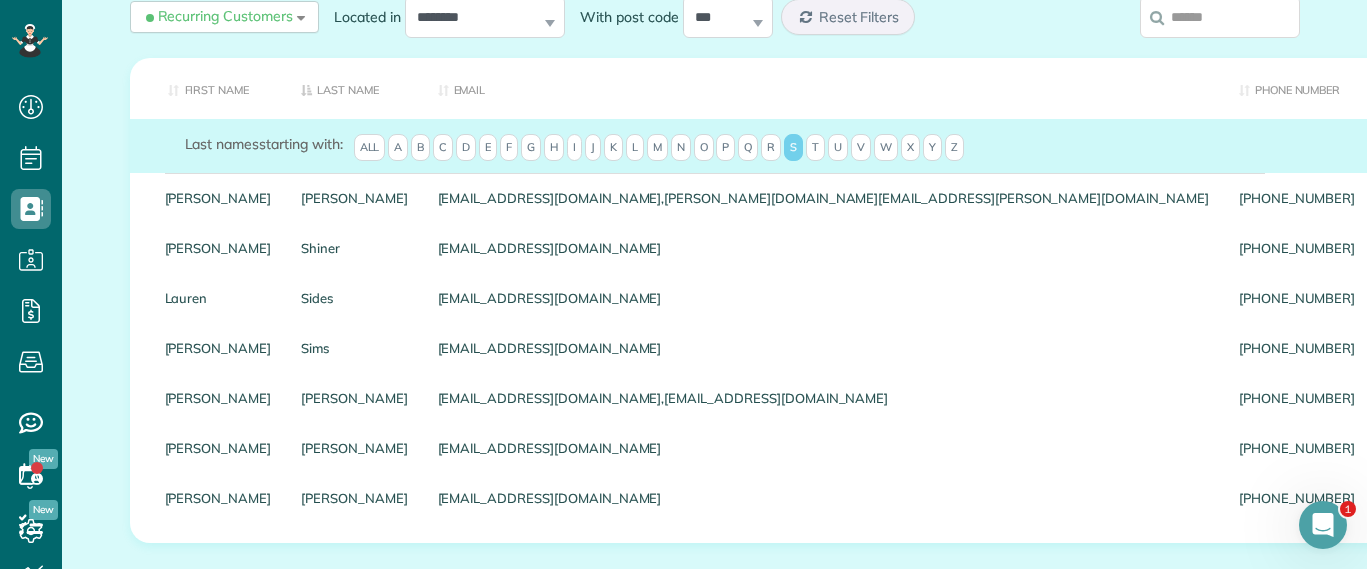 scroll, scrollTop: 0, scrollLeft: 0, axis: both 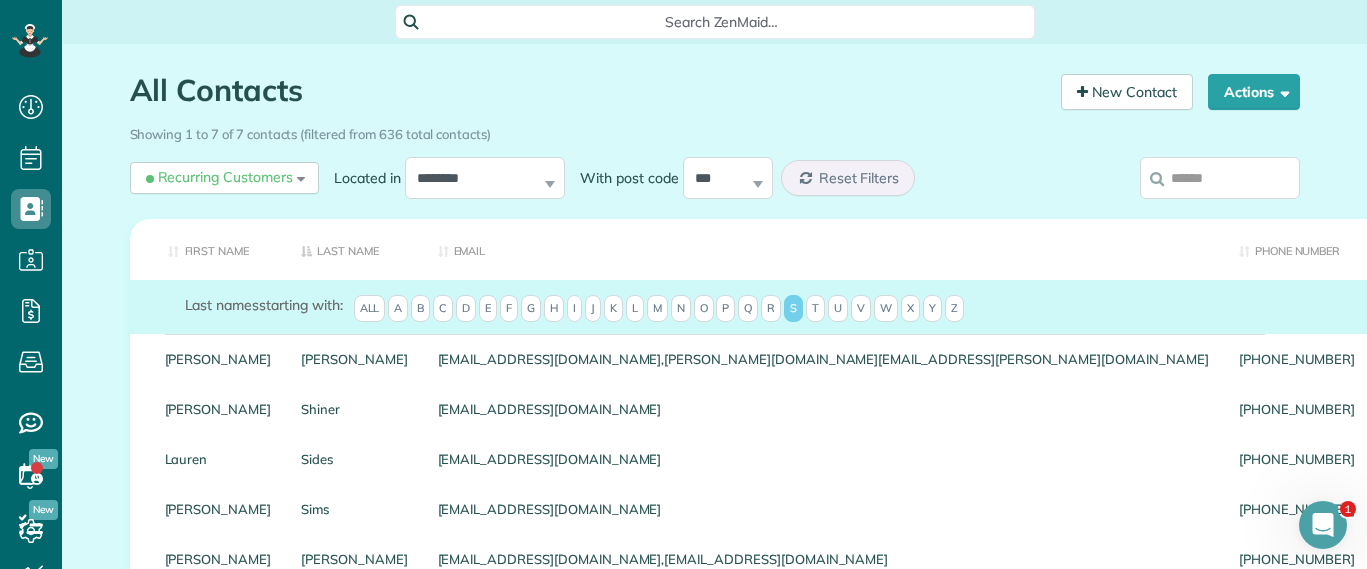 click on "T" at bounding box center [815, 309] 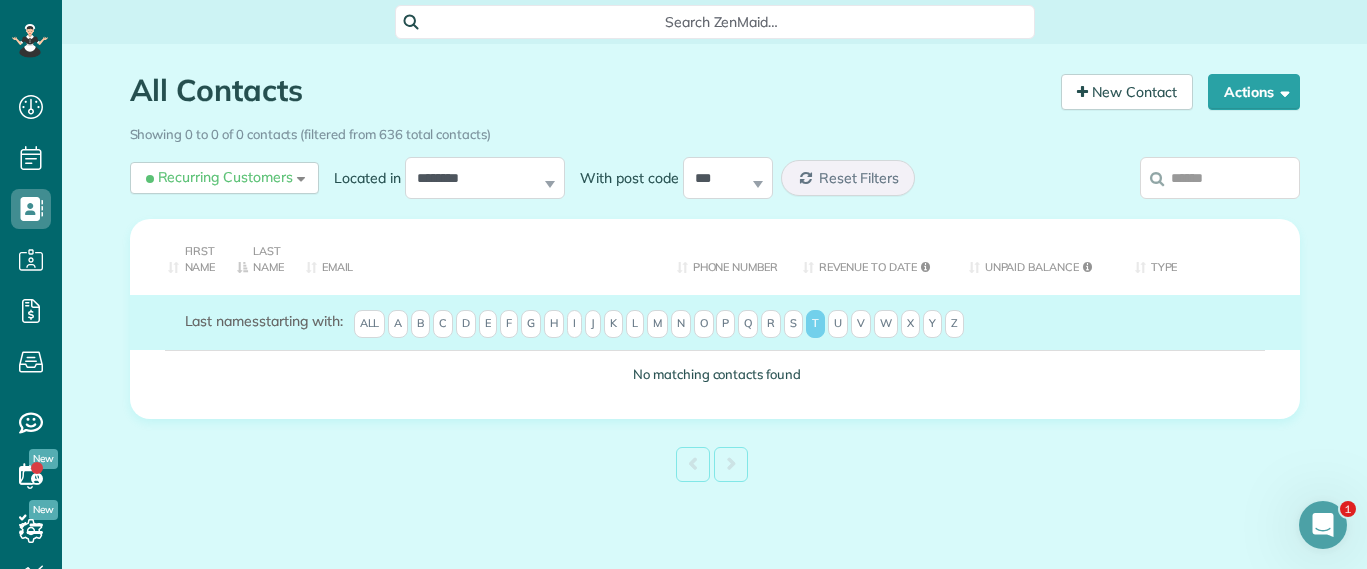 click on "U" at bounding box center (838, 324) 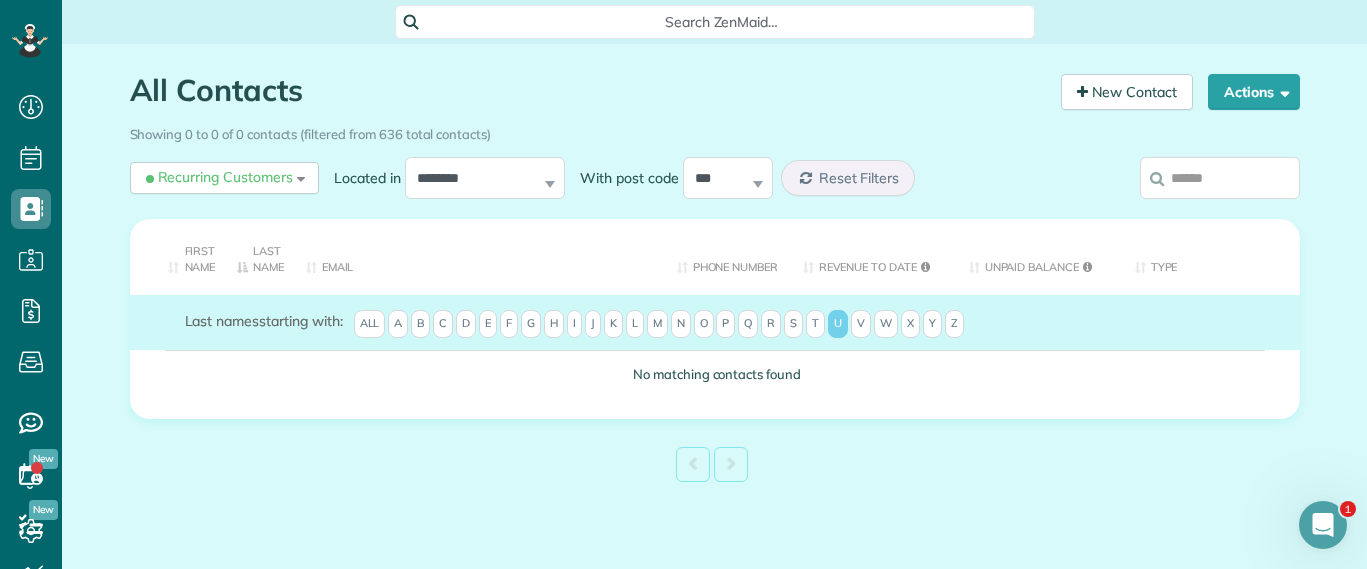click on "V" at bounding box center (861, 324) 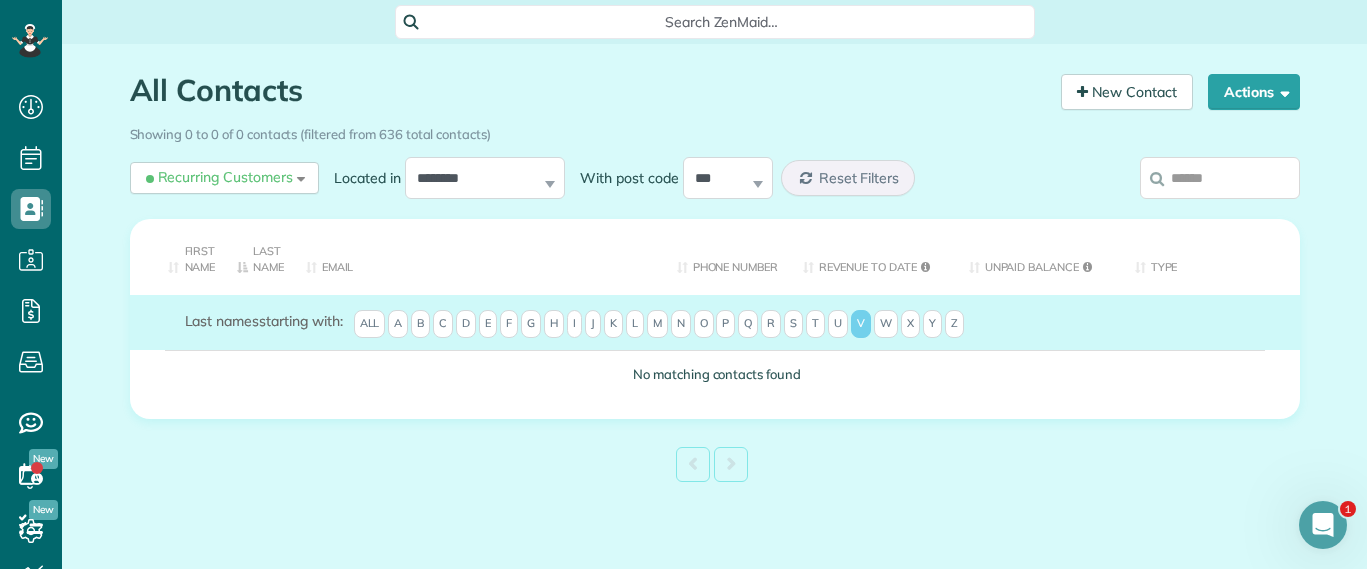 click on "W" at bounding box center (886, 324) 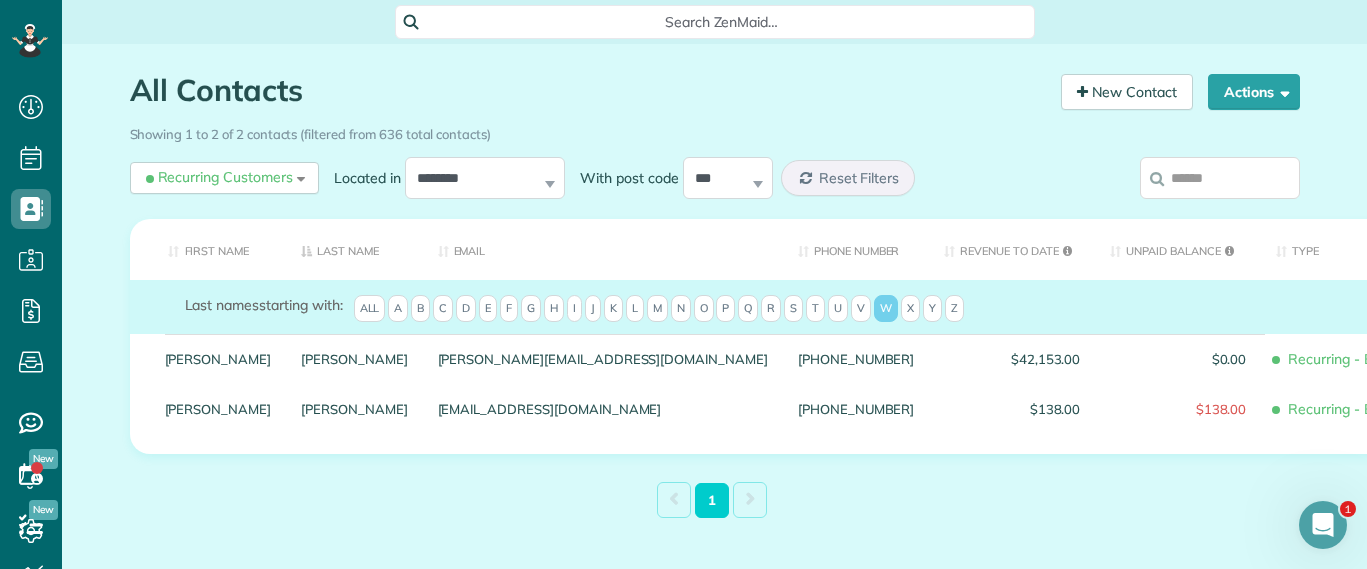 click on "X" at bounding box center [910, 309] 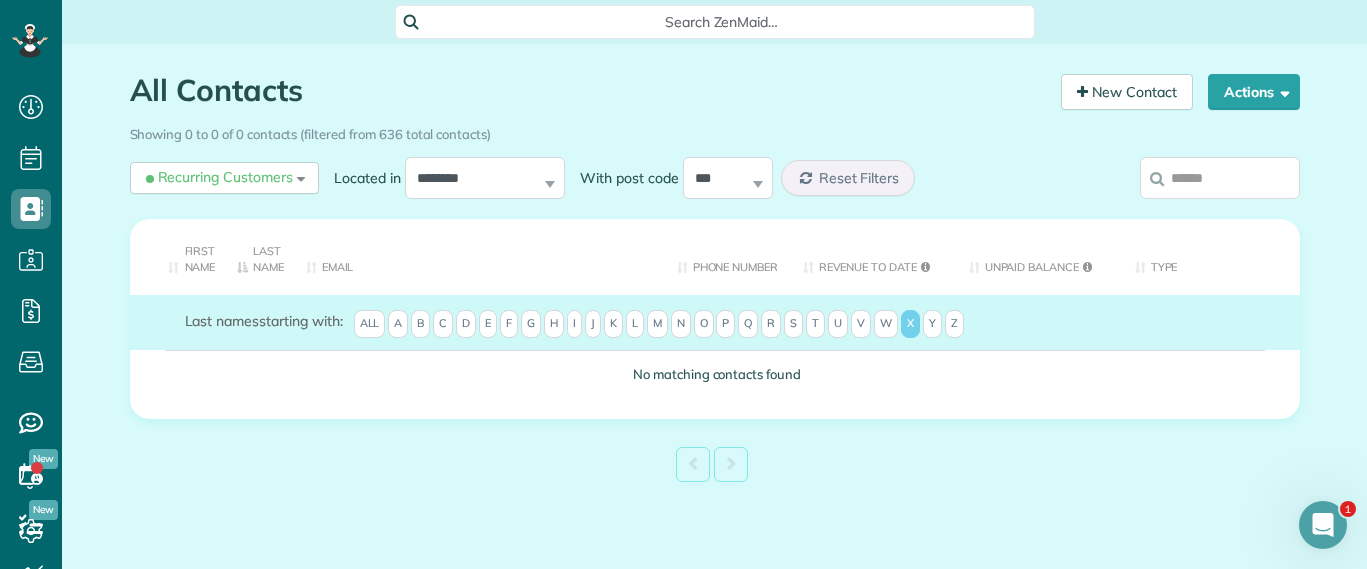 click on "Y" at bounding box center (932, 324) 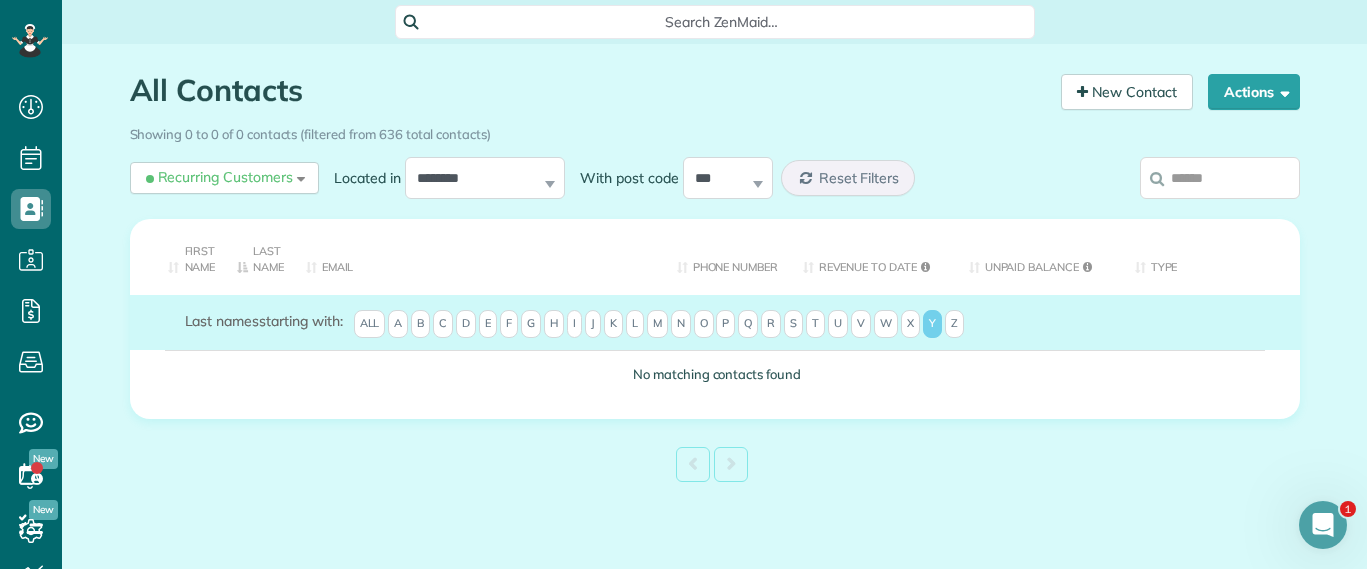 click on "Z" at bounding box center (954, 324) 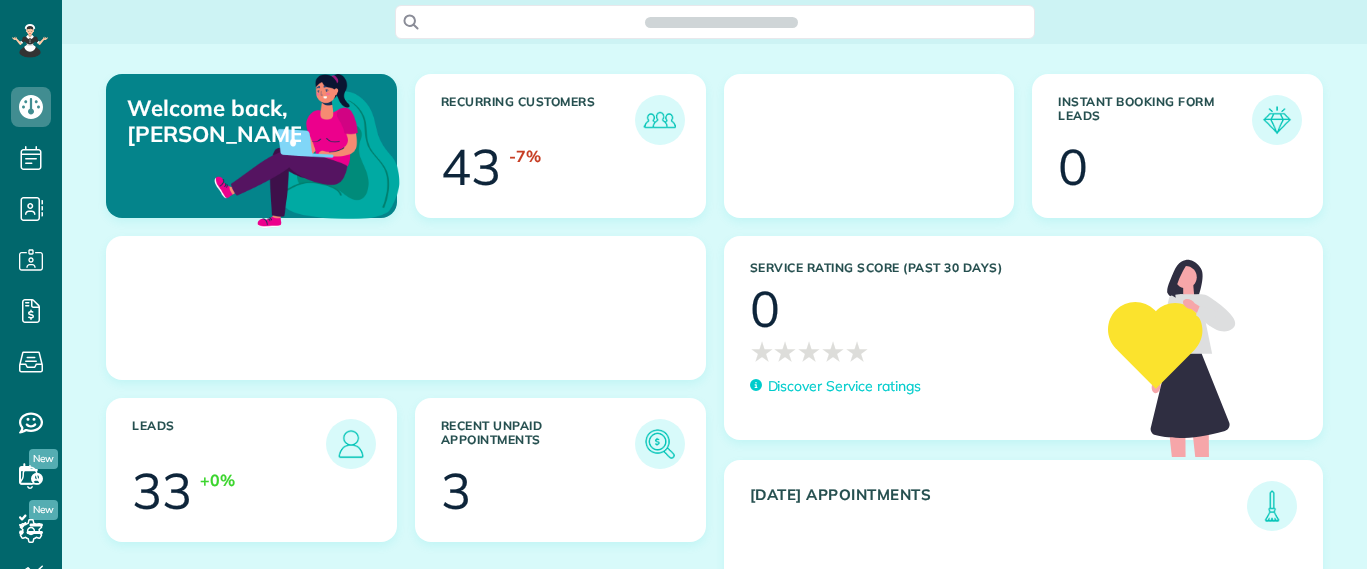 scroll, scrollTop: 0, scrollLeft: 0, axis: both 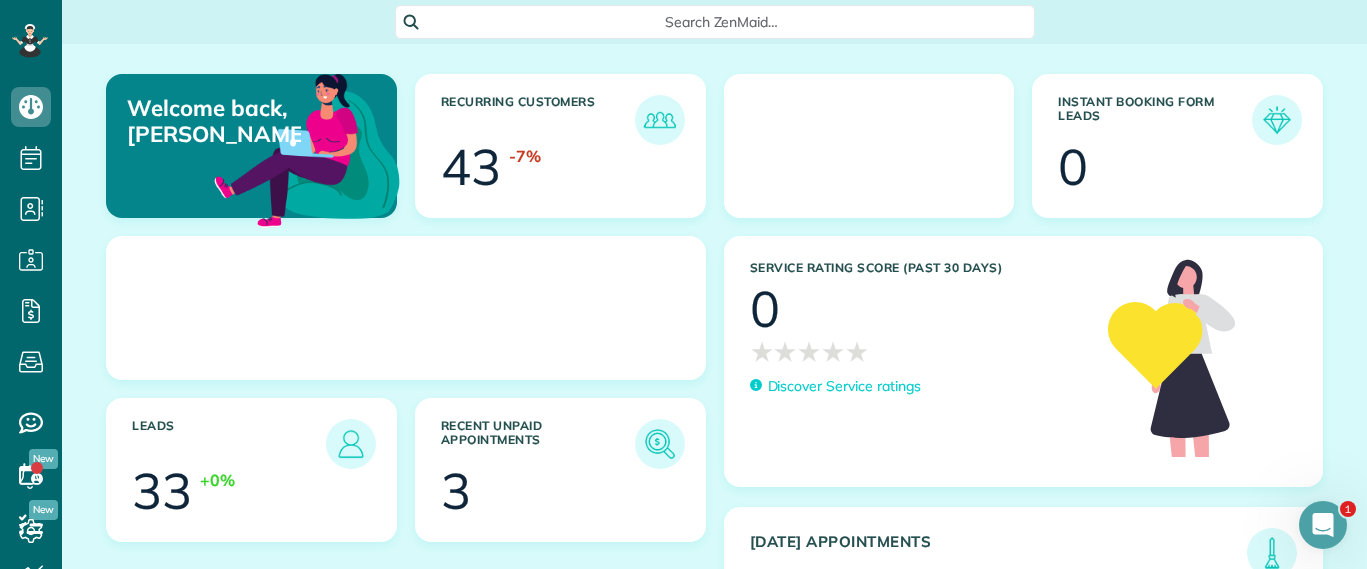 click on "Search ZenMaid…" at bounding box center [722, 22] 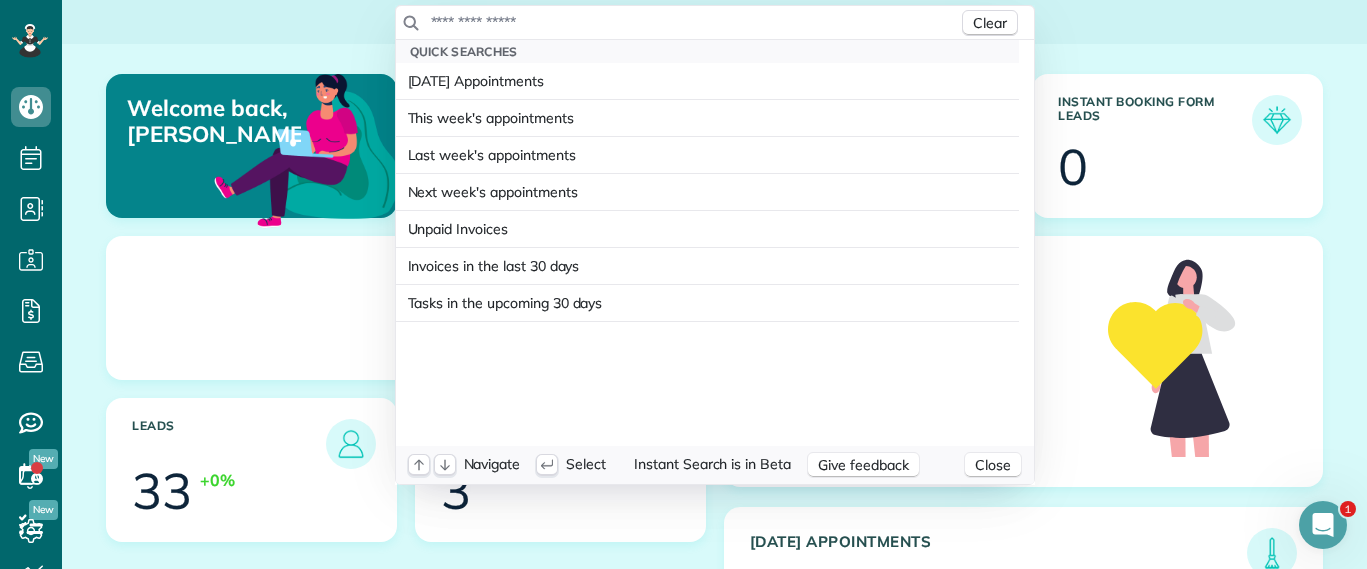 click at bounding box center [694, 22] 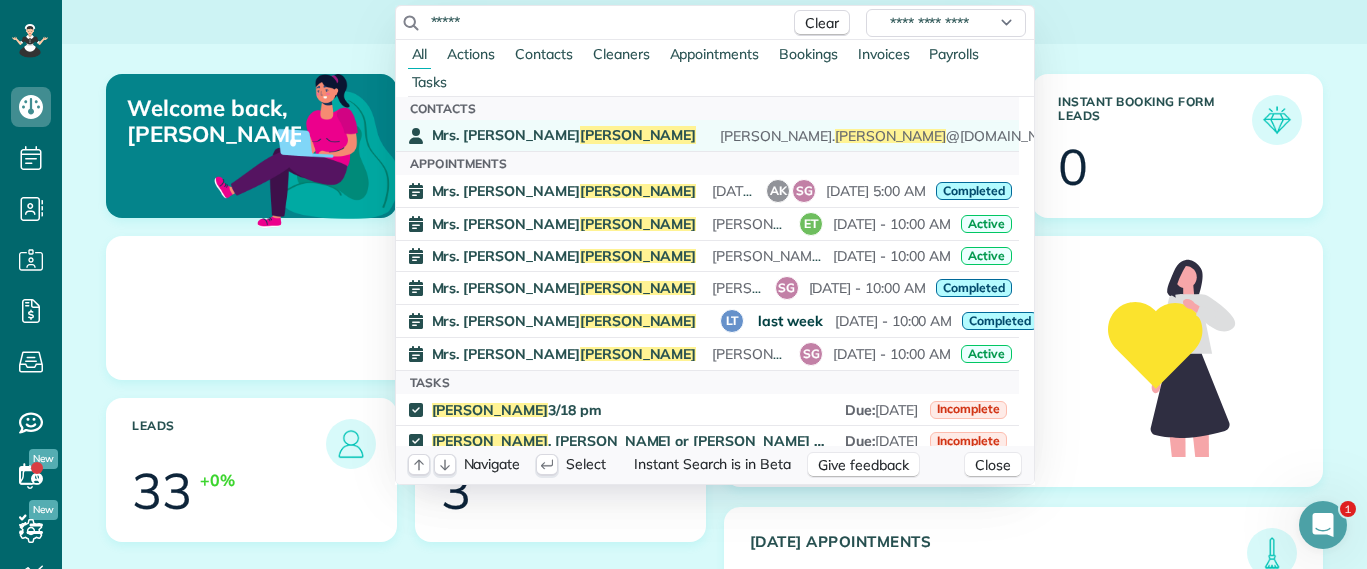 type on "*****" 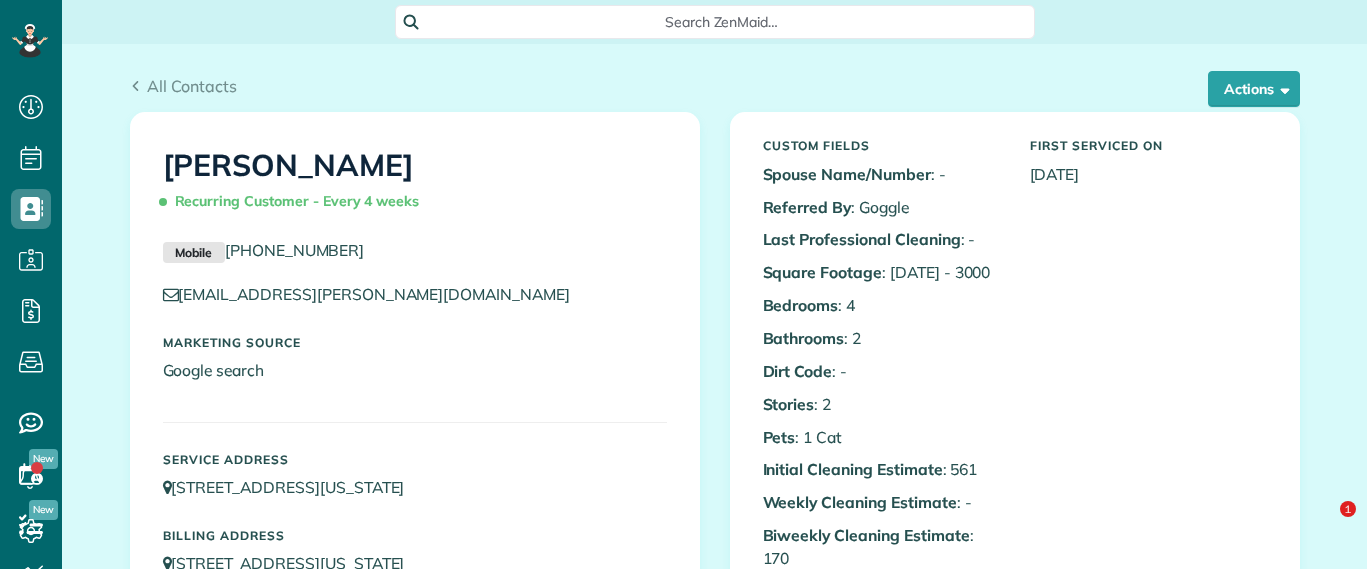 scroll, scrollTop: 0, scrollLeft: 0, axis: both 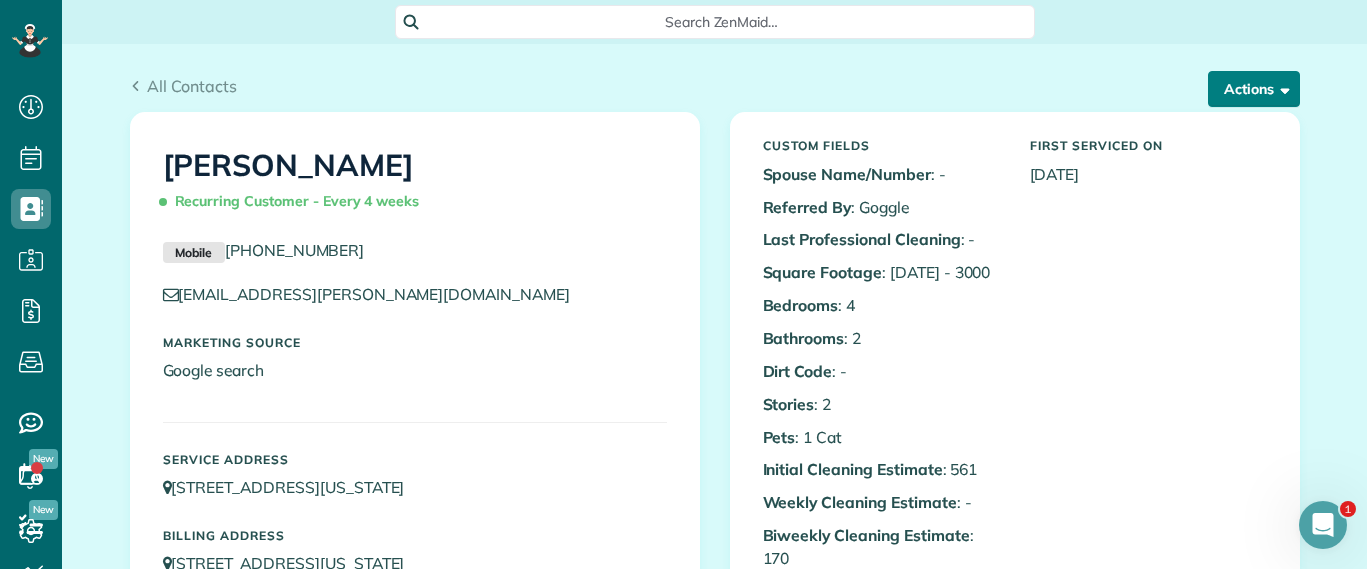 click on "Actions" at bounding box center (1254, 89) 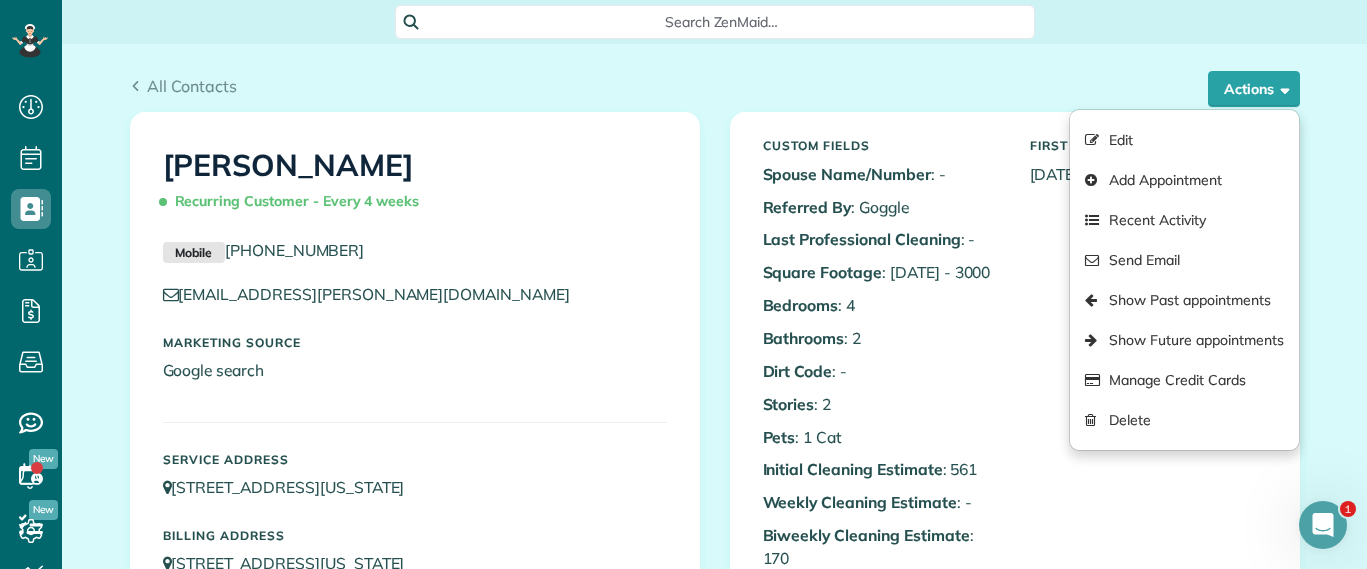 click on "All Contacts
Actions
Edit
Add Appointment
Recent Activity
Send Email
Show Past appointments
Show Future appointments
Manage Credit Cards
Delete" at bounding box center [715, 78] 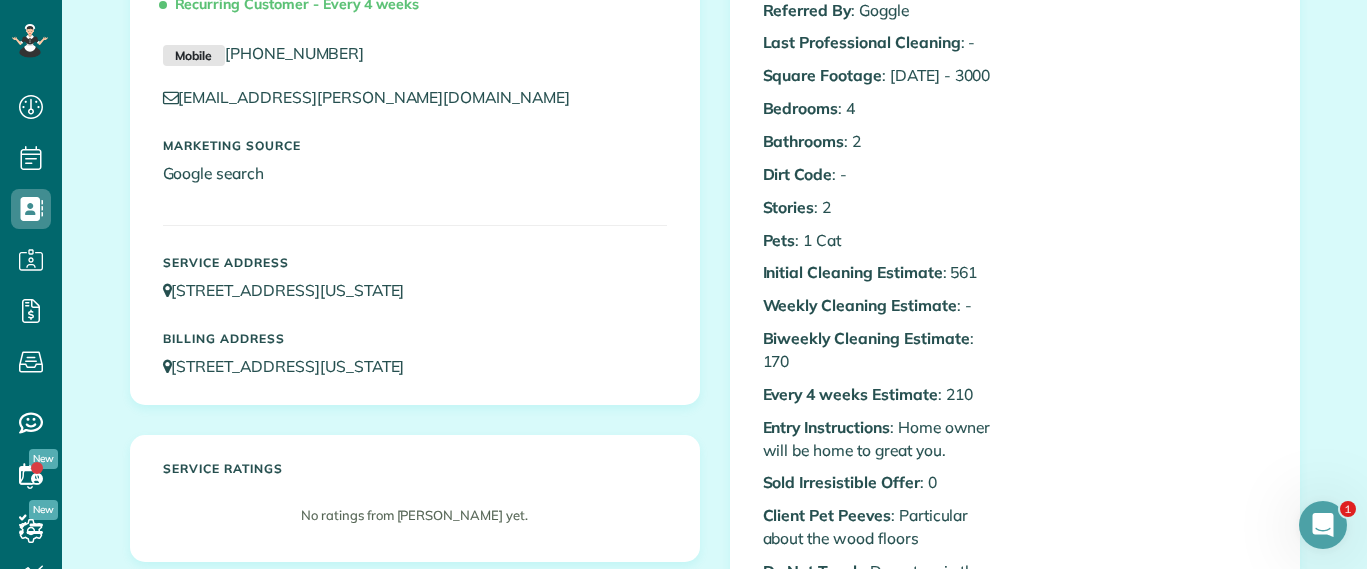 scroll, scrollTop: 0, scrollLeft: 0, axis: both 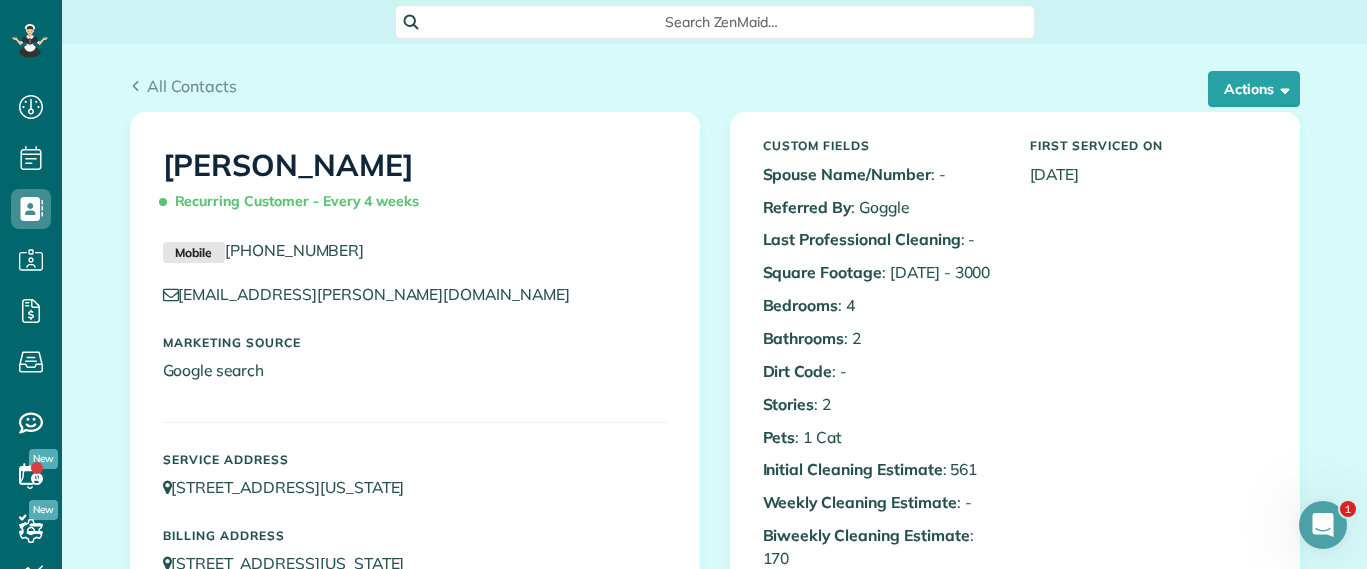 click on "Search ZenMaid…" at bounding box center (715, 22) 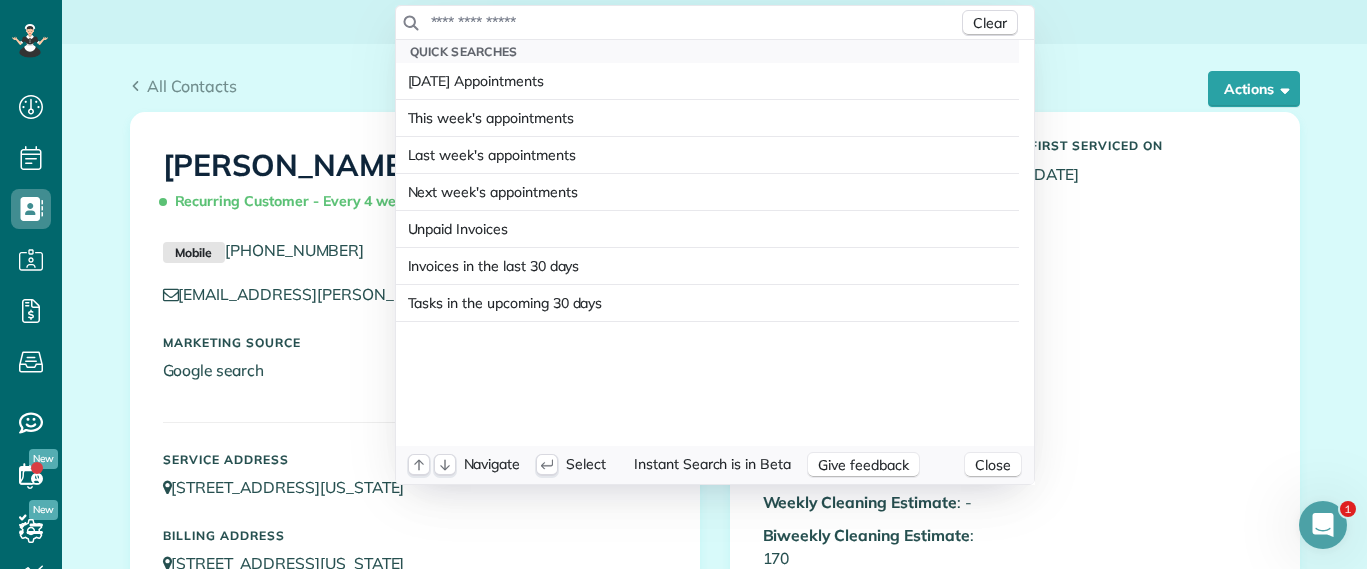 click at bounding box center [694, 22] 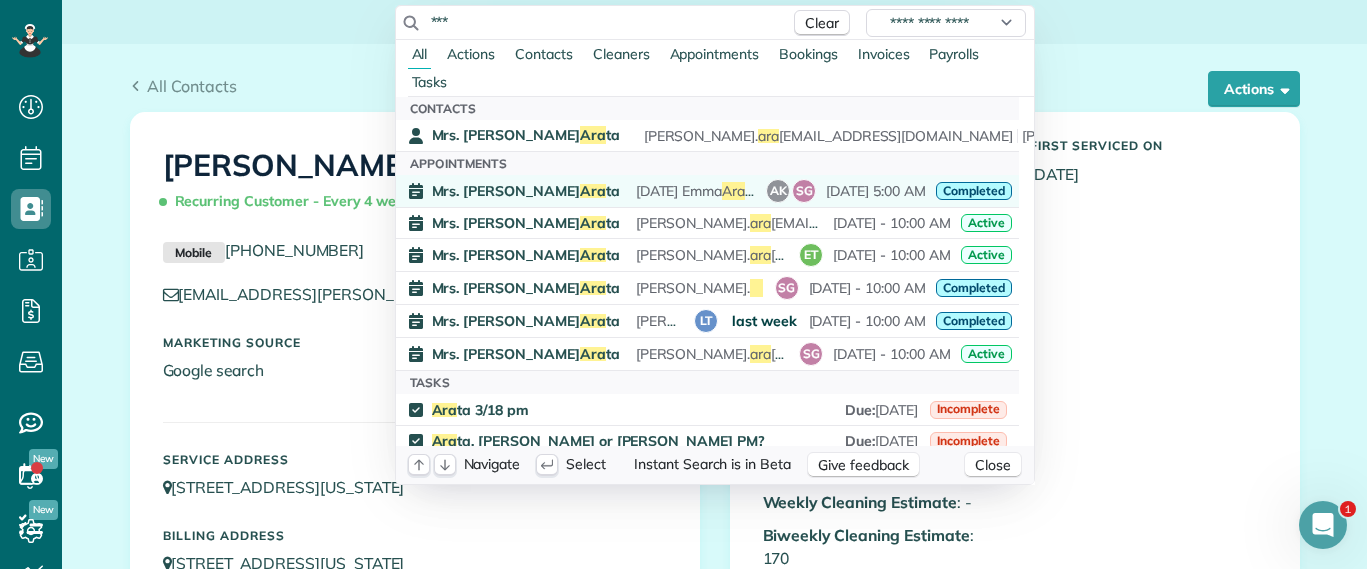type on "***" 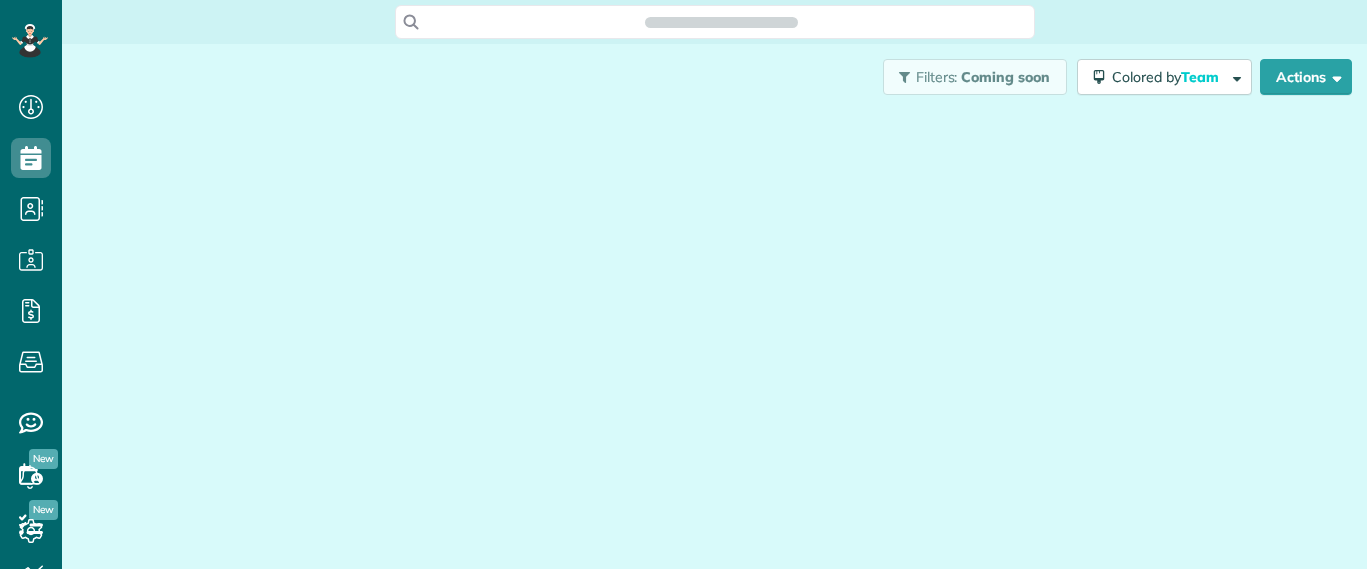scroll, scrollTop: 0, scrollLeft: 0, axis: both 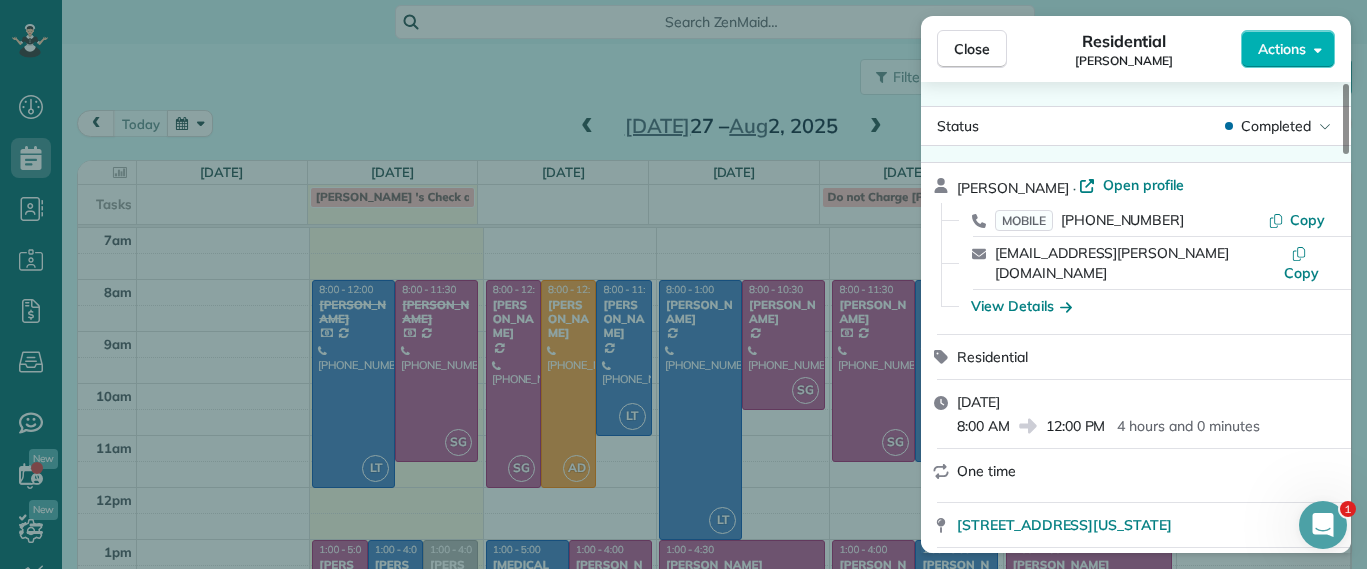 drag, startPoint x: 942, startPoint y: 41, endPoint x: 674, endPoint y: 41, distance: 268 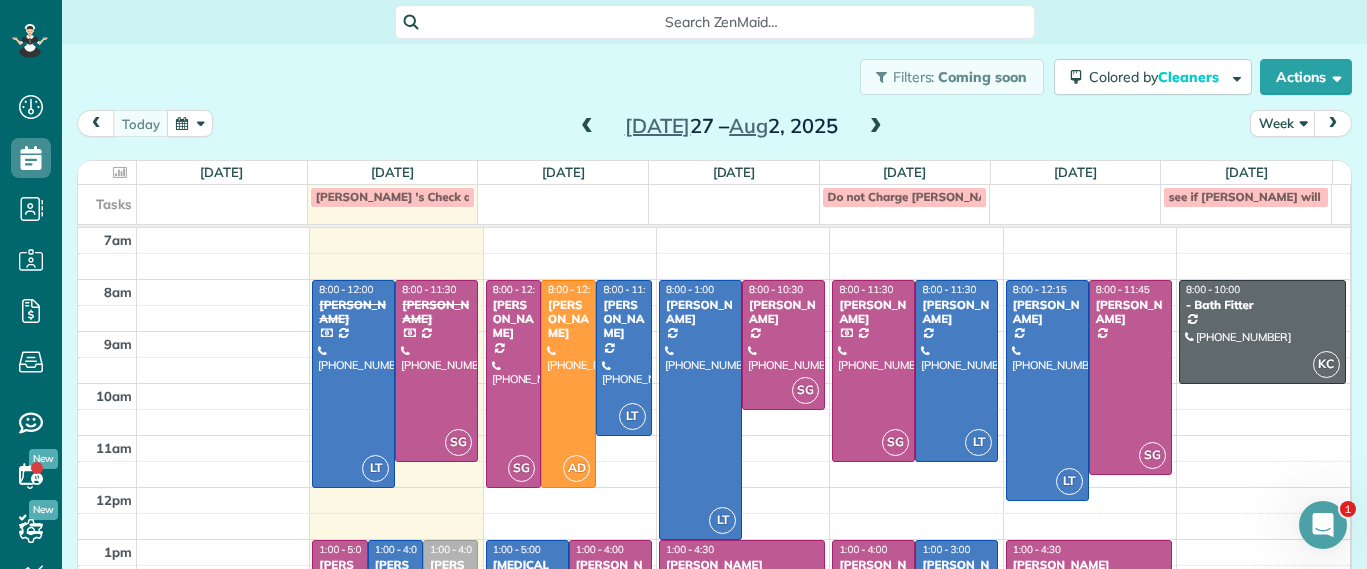 click on "Search ZenMaid…" at bounding box center (722, 22) 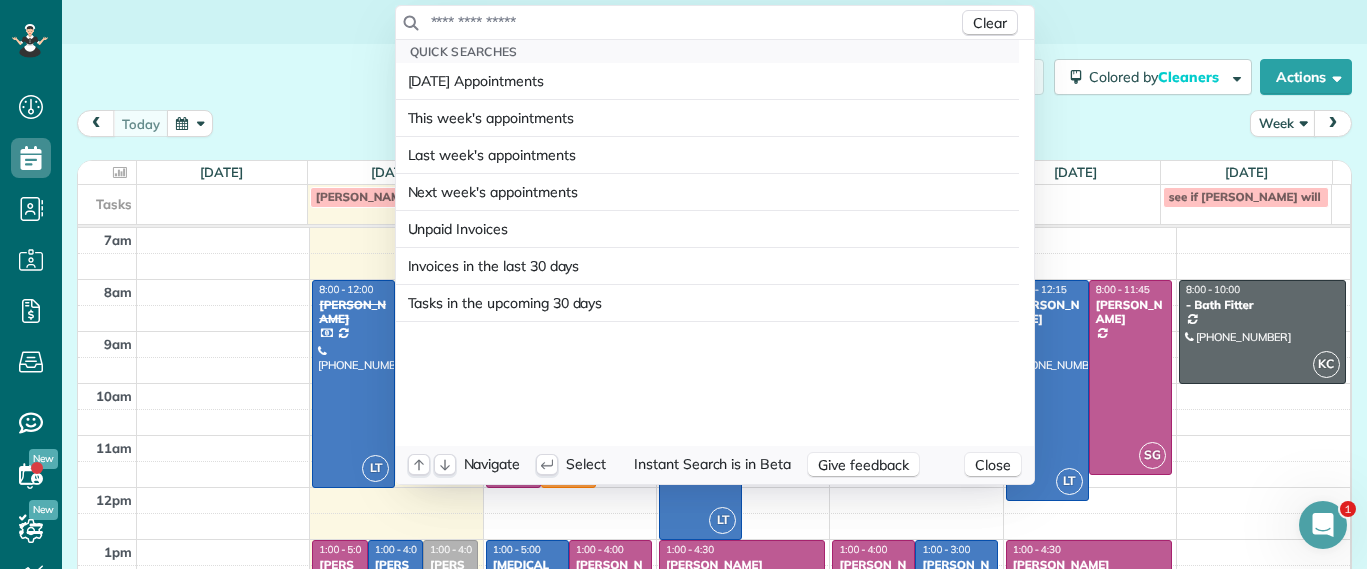 click at bounding box center (694, 22) 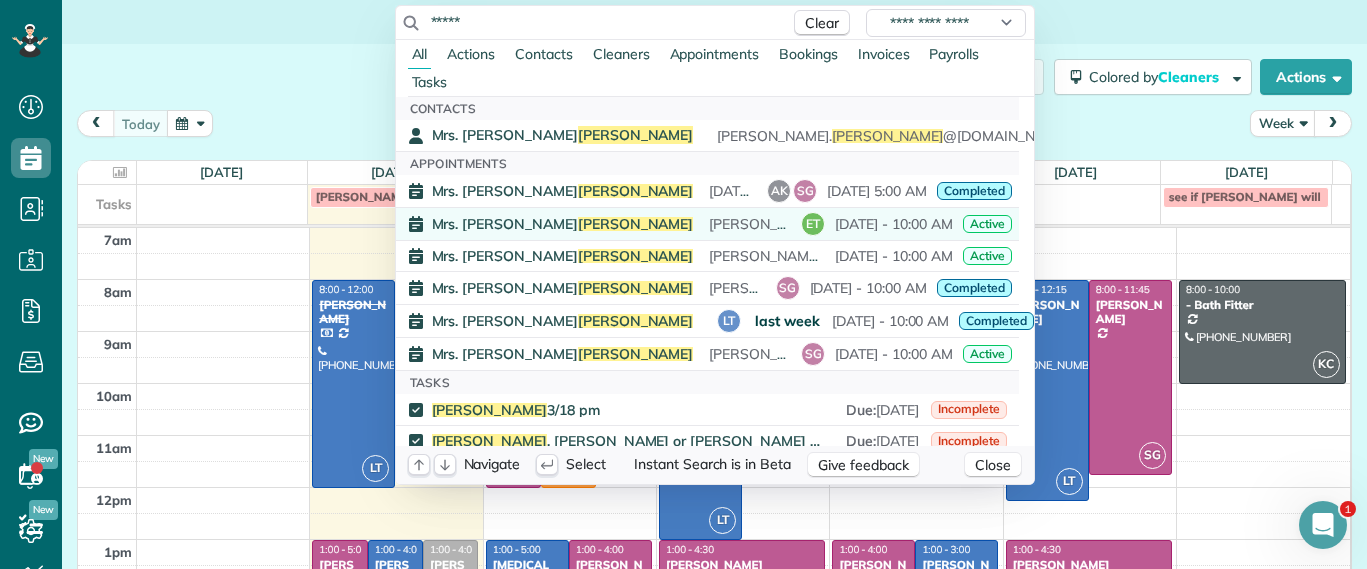 type on "*****" 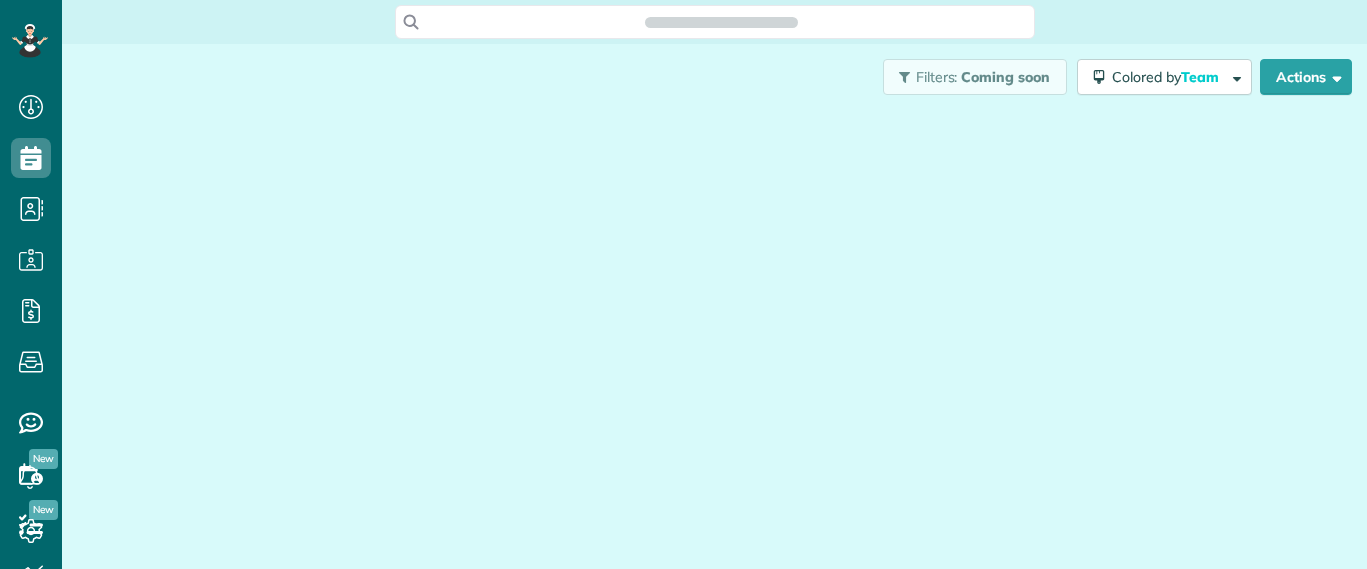 scroll, scrollTop: 0, scrollLeft: 0, axis: both 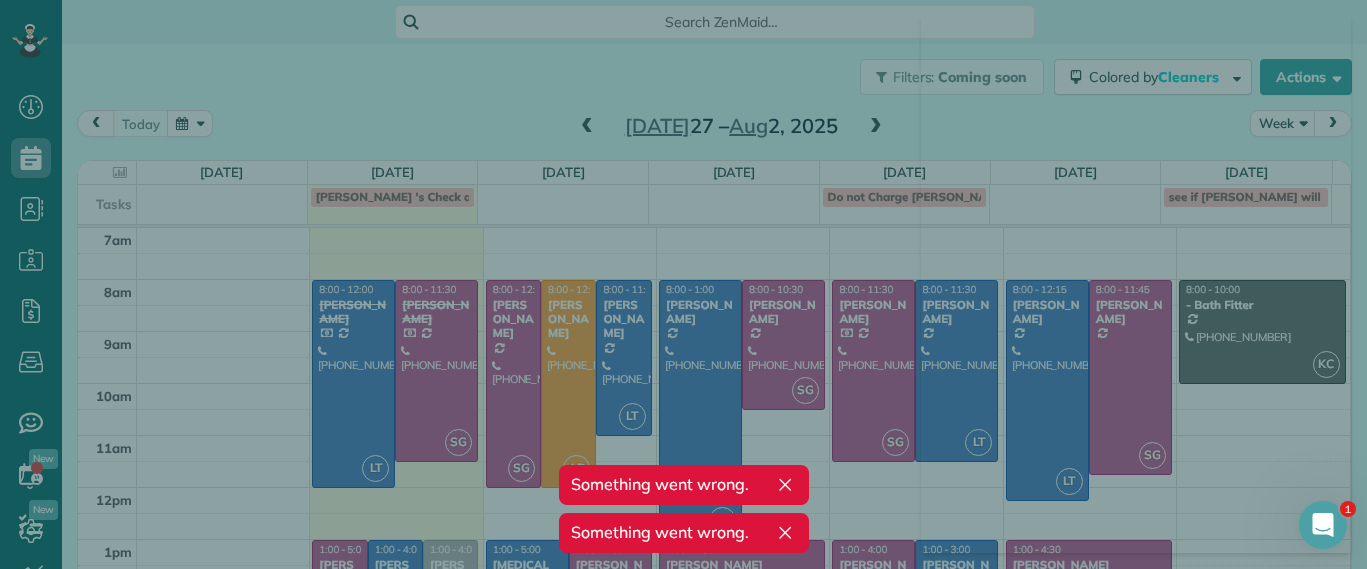 click 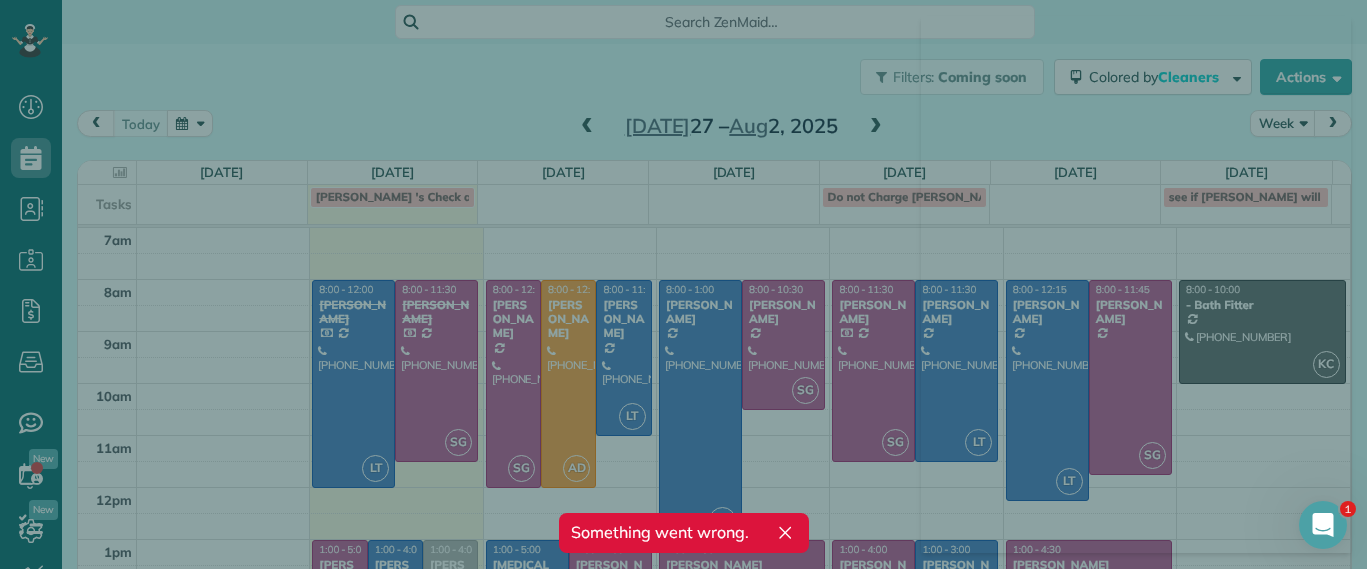 click 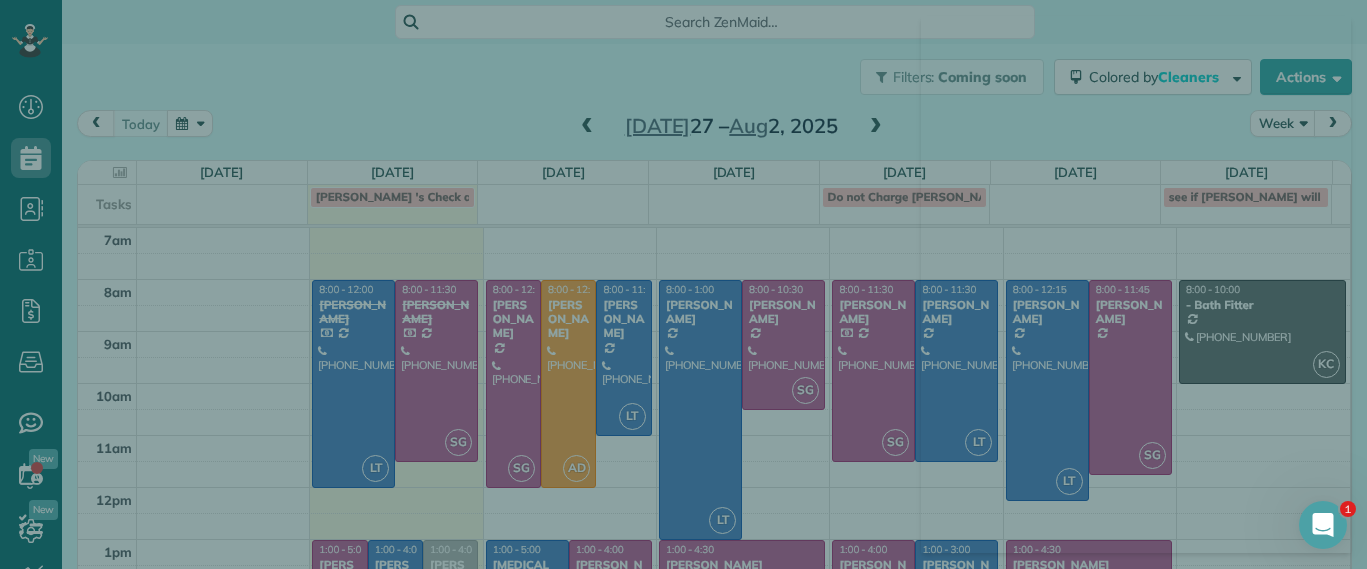 click at bounding box center [683, 284] 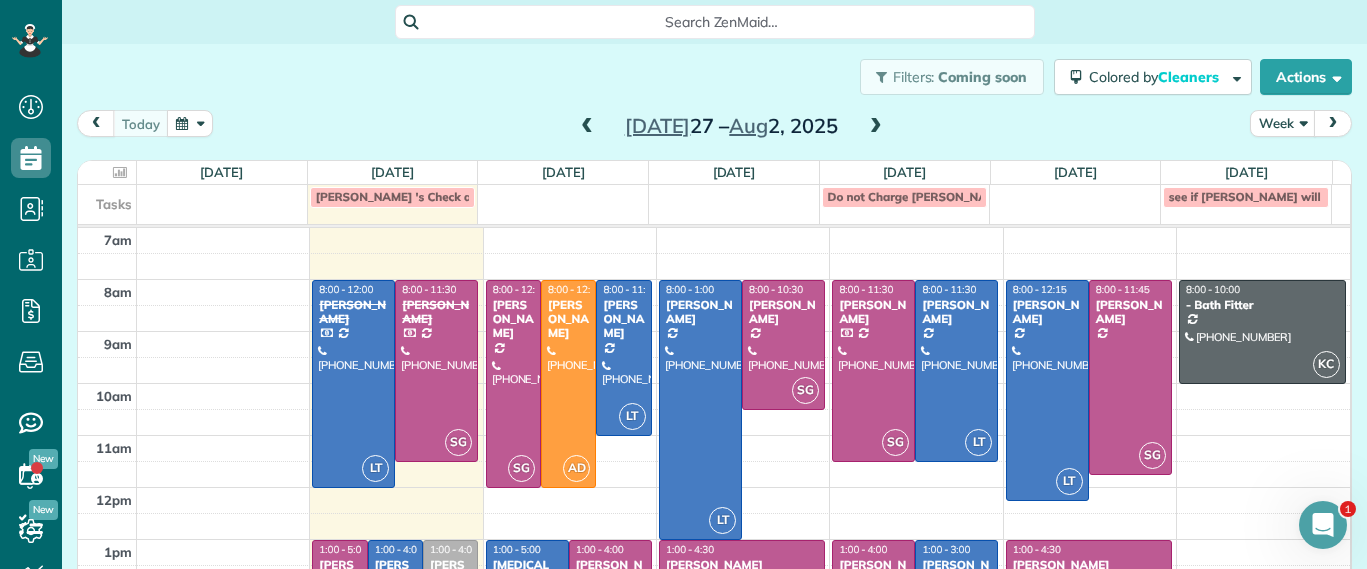 click on "Search ZenMaid…" at bounding box center (722, 22) 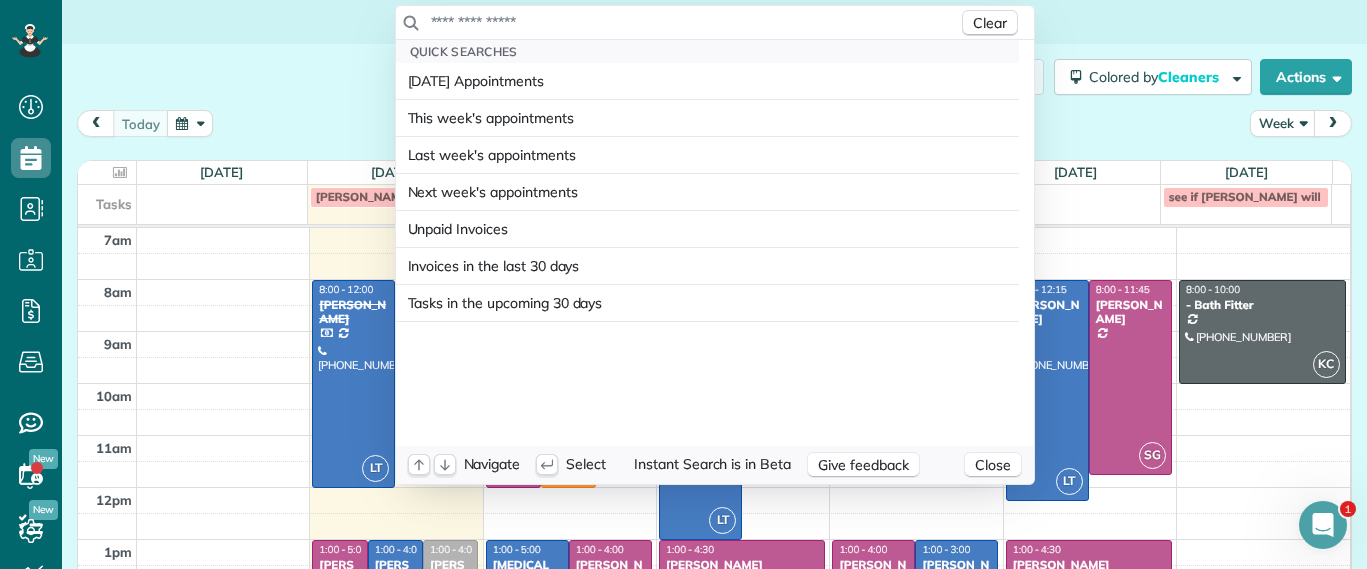 click at bounding box center [694, 22] 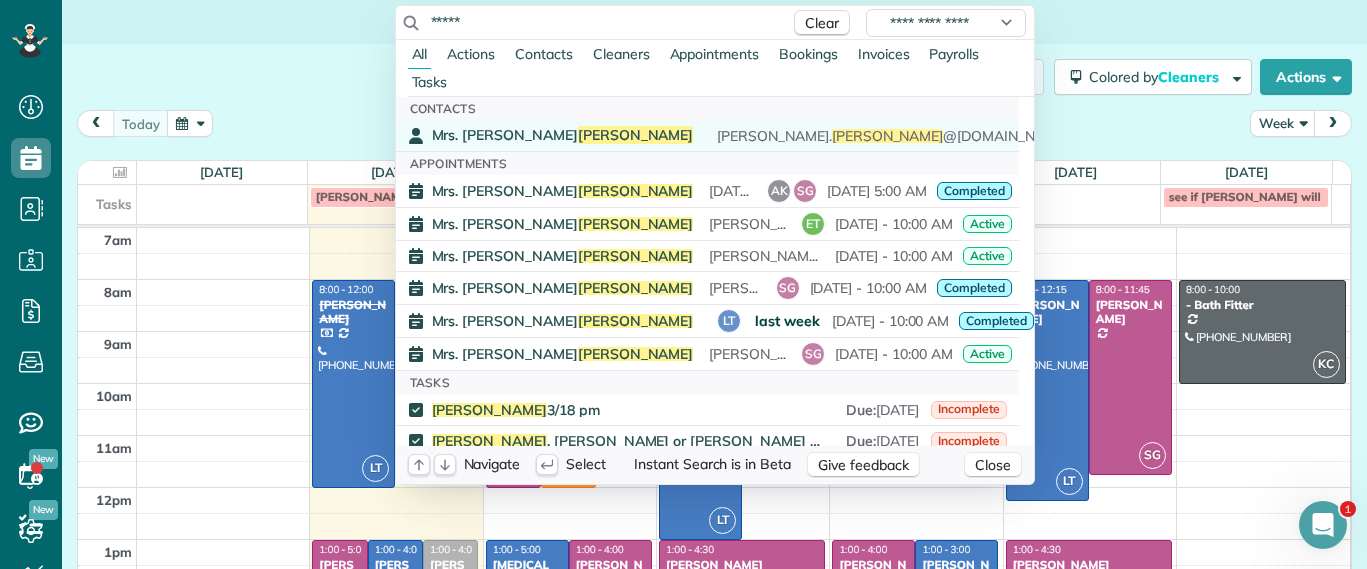 type on "*****" 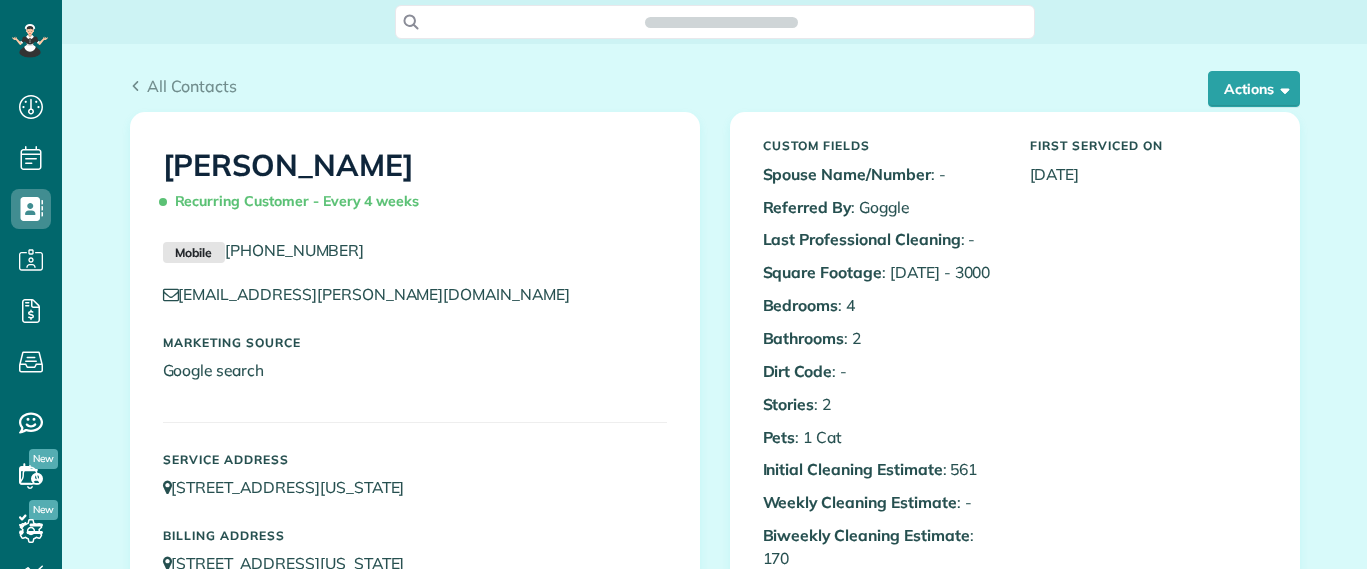 scroll, scrollTop: 0, scrollLeft: 0, axis: both 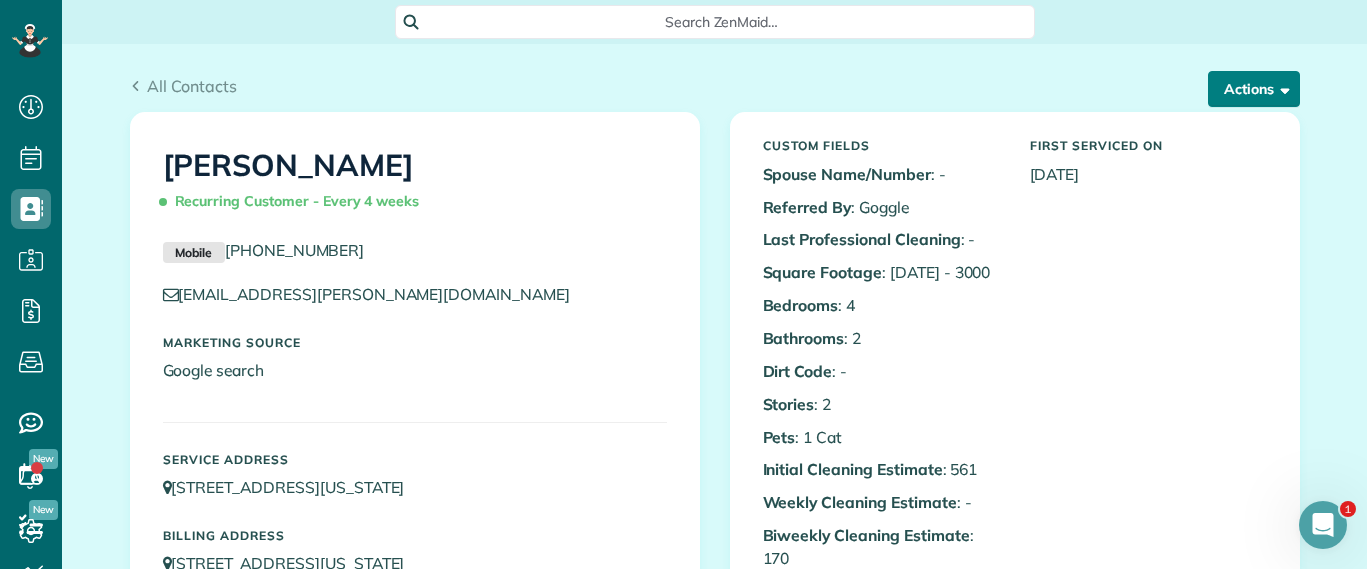 click on "Actions" at bounding box center [1254, 89] 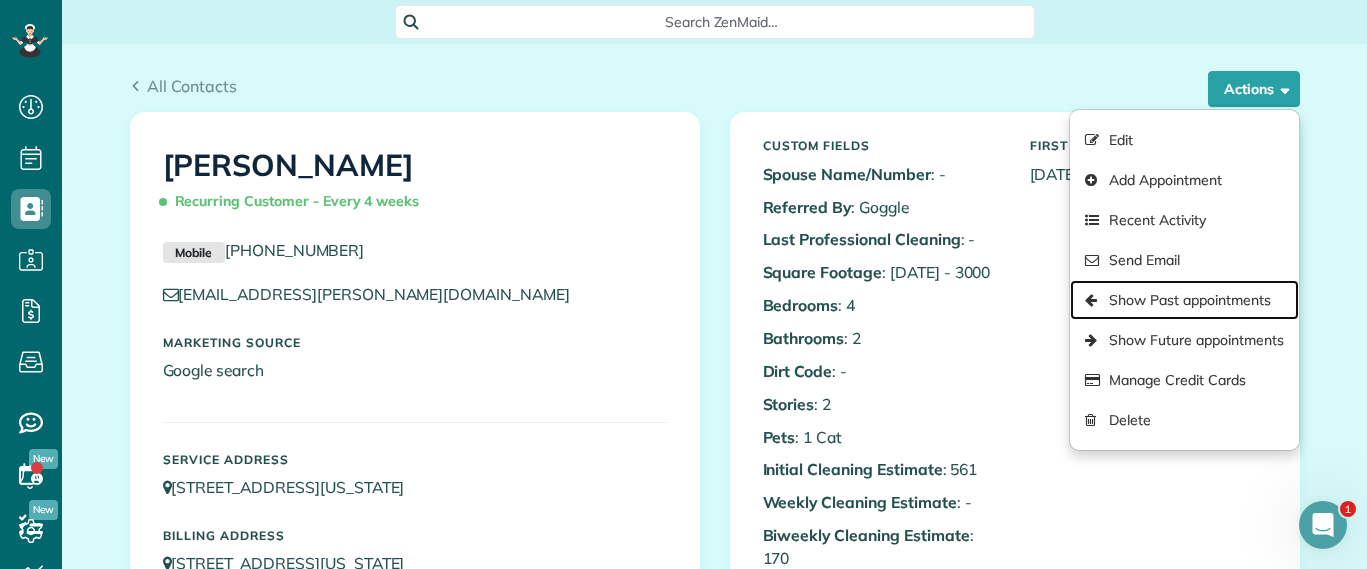 click on "Show Past appointments" at bounding box center [1184, 300] 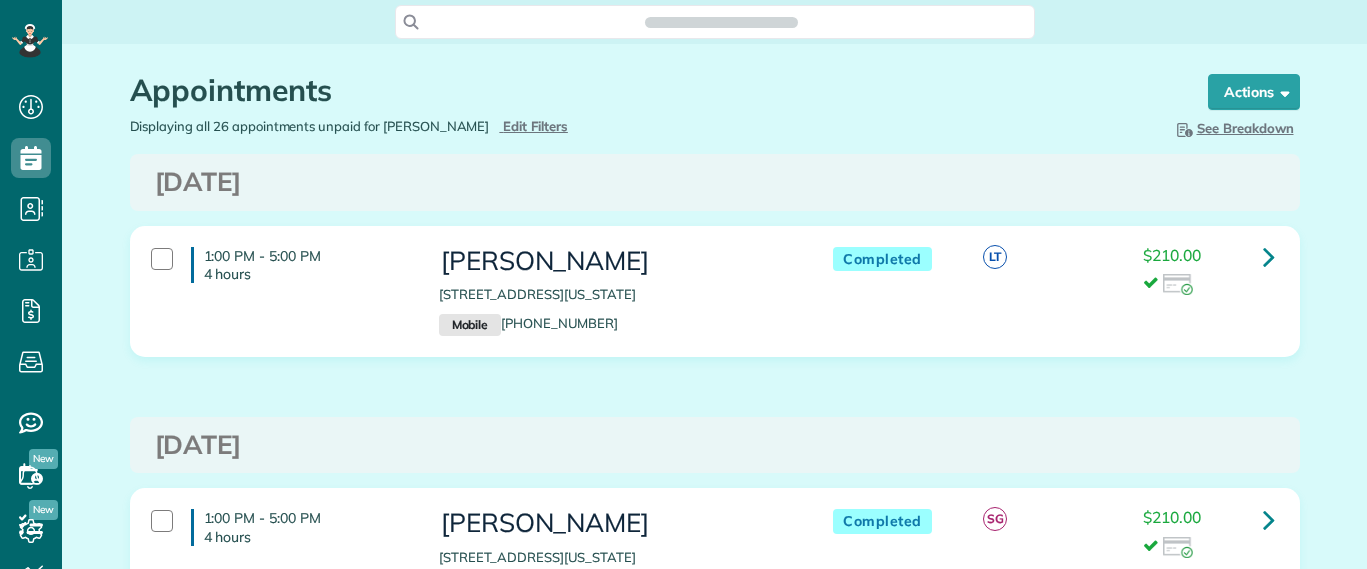 scroll, scrollTop: 0, scrollLeft: 0, axis: both 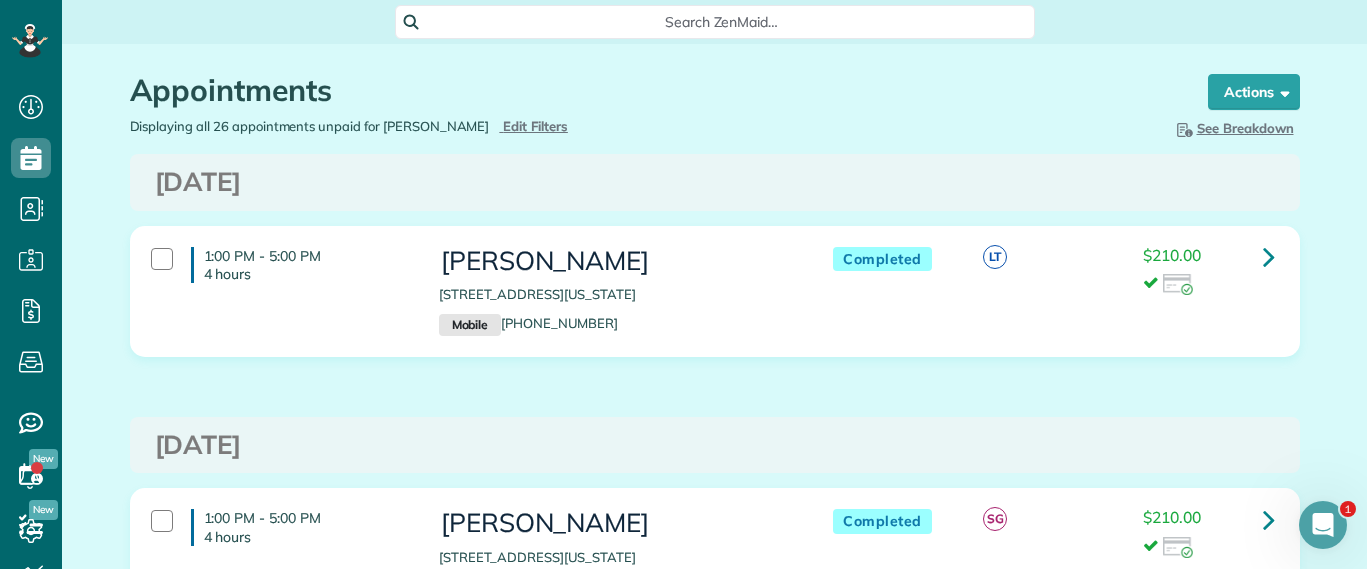 click on "Mrs. Emma Arata" at bounding box center [616, 261] 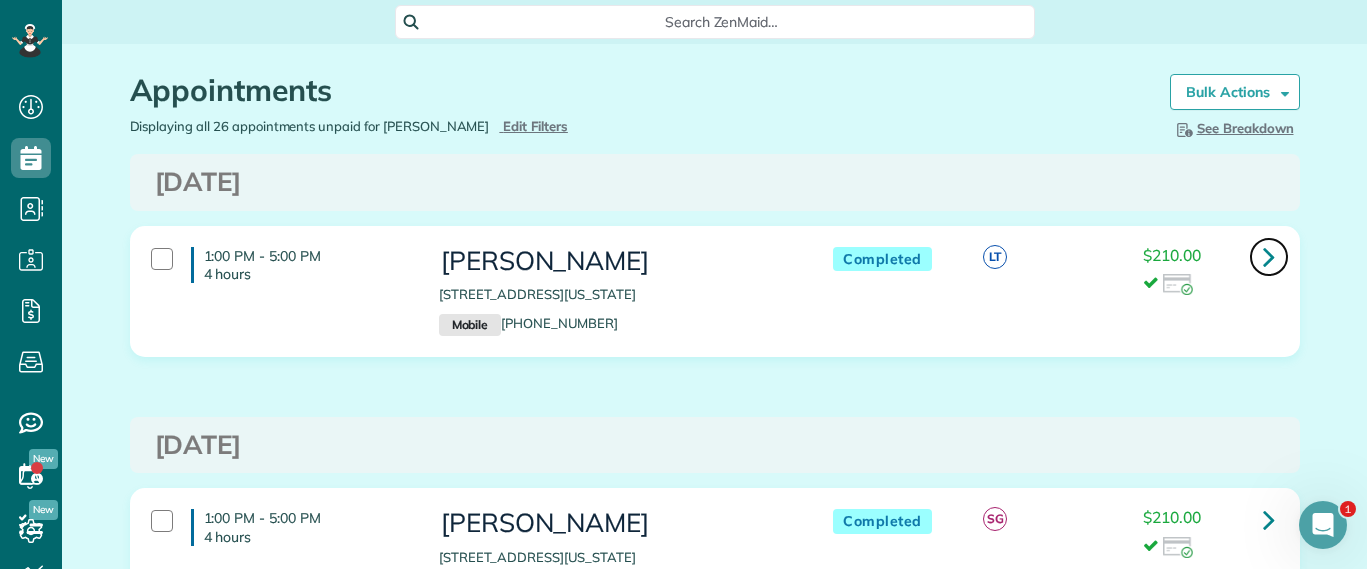 click at bounding box center [1269, 257] 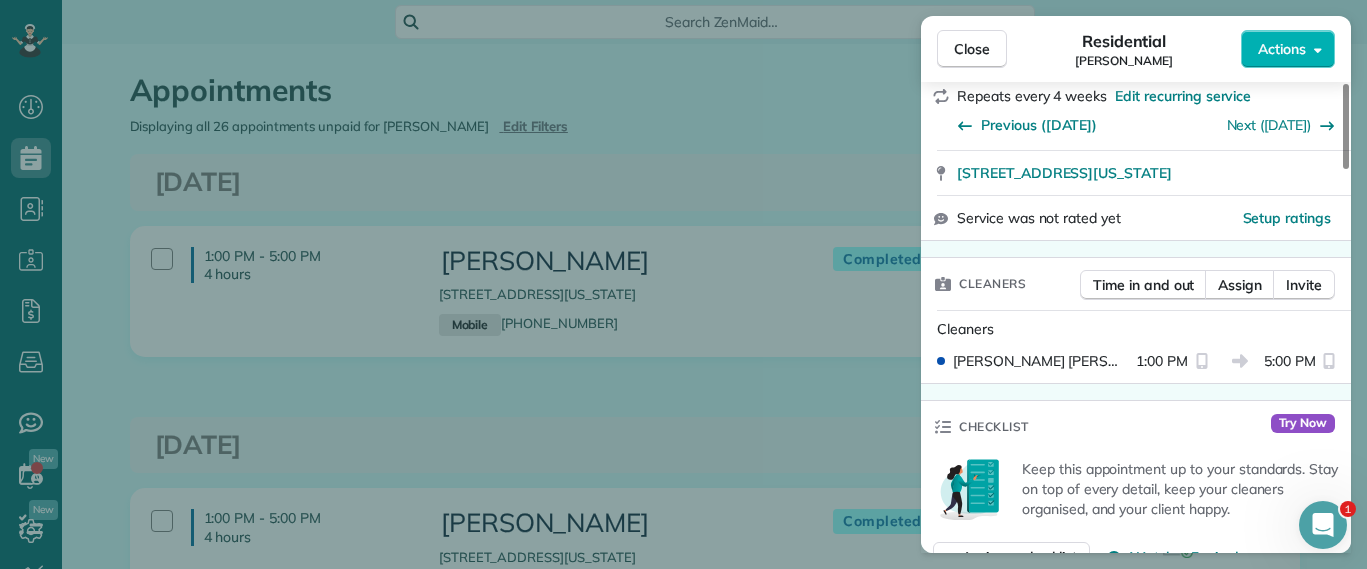 scroll, scrollTop: 750, scrollLeft: 0, axis: vertical 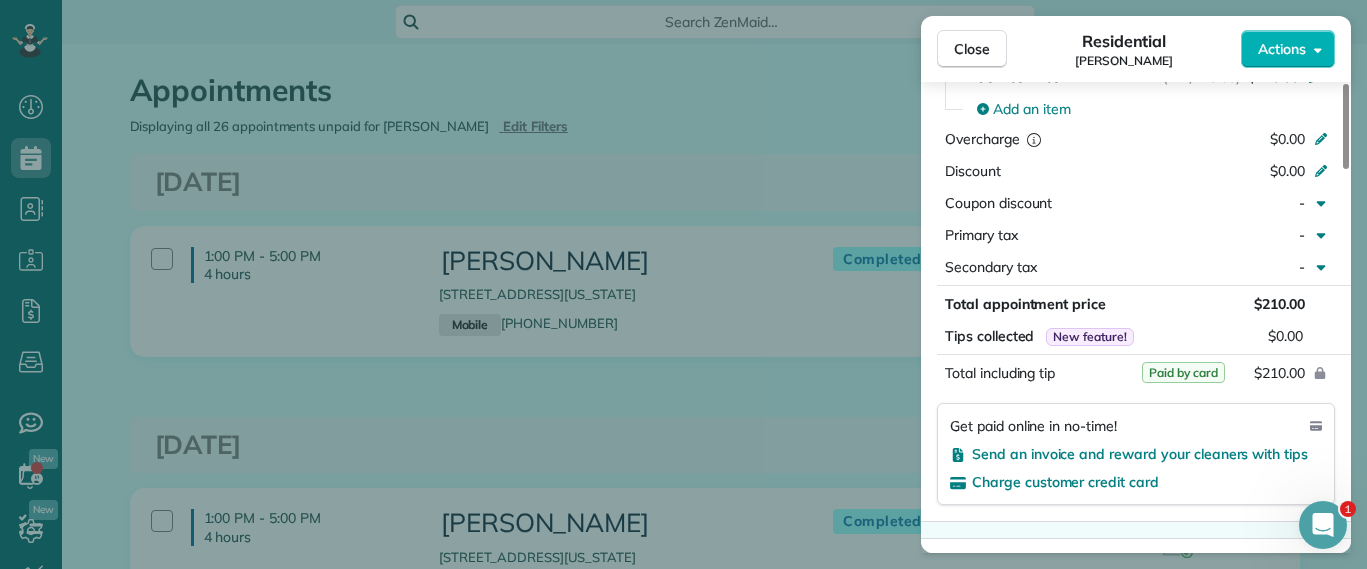 click on "Close Residential Emma Arata Actions Status Completed Emma Arata · Open profile MOBILE (434) 249-0050 Copy emma.arata@gmail.com Copy View Details Residential Monday, July 21, 2025 ( last week ) 1:00 PM 5:00 PM 4 hours and 0 minutes Repeats every 4 weeks Edit recurring service Previous (Jun 27) Next (Aug 20) 3014 Noble Avenue Richmond Virginia 23222 Service was not rated yet Setup ratings Cleaners Time in and out Assign Invite Cleaners Laura   Thaller 1:00 PM 5:00 PM Checklist Try Now Keep this appointment up to your standards. Stay on top of every detail, keep your cleaners organised, and your client happy. Assign a checklist Watch a 5 min demo Billing Billing actions Service Service Price (1x $210.00) $210.00 Add an item Overcharge $0.00 Discount $0.00 Coupon discount - Primary tax - Secondary tax - Total appointment price $210.00 Tips collected New feature! $0.00 Paid by card Total including tip $210.00 Get paid online in no-time! Send an invoice and reward your cleaners with tips Appointment custom fields" at bounding box center (683, 284) 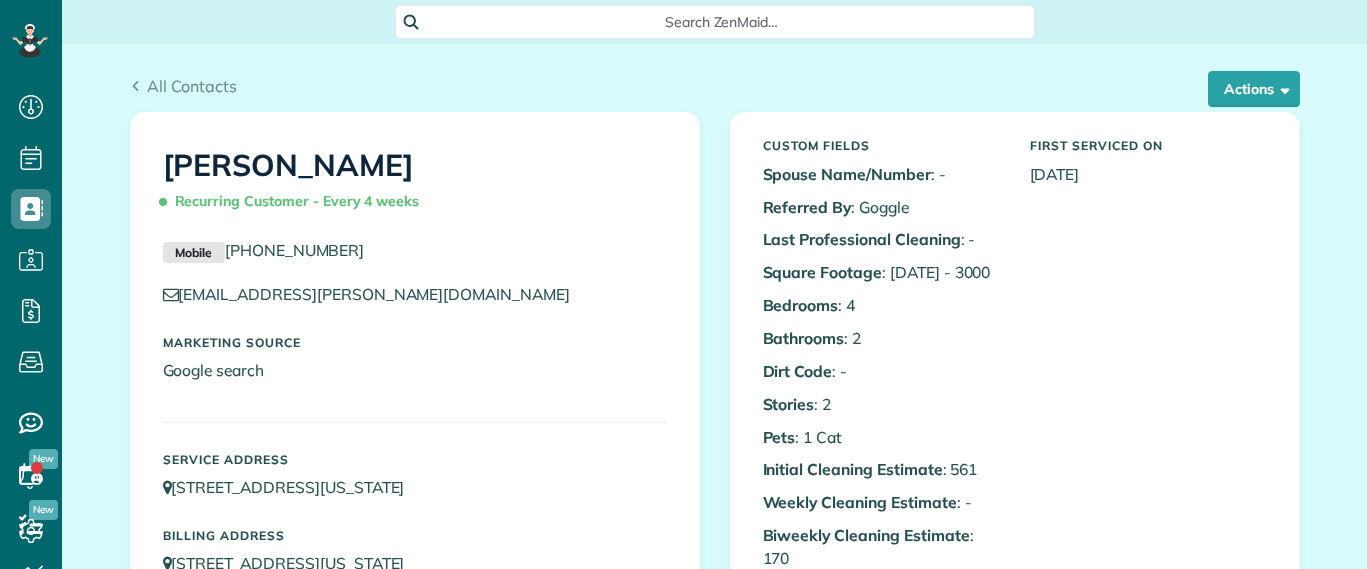 scroll, scrollTop: 0, scrollLeft: 0, axis: both 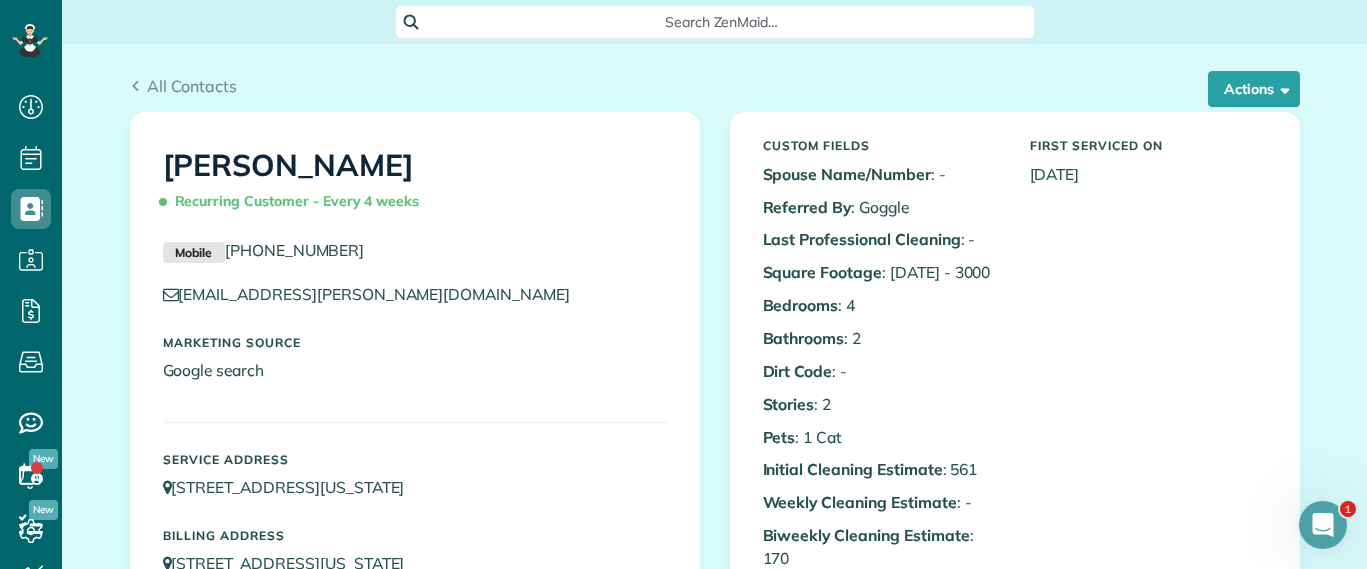click on "Search ZenMaid…" at bounding box center (722, 22) 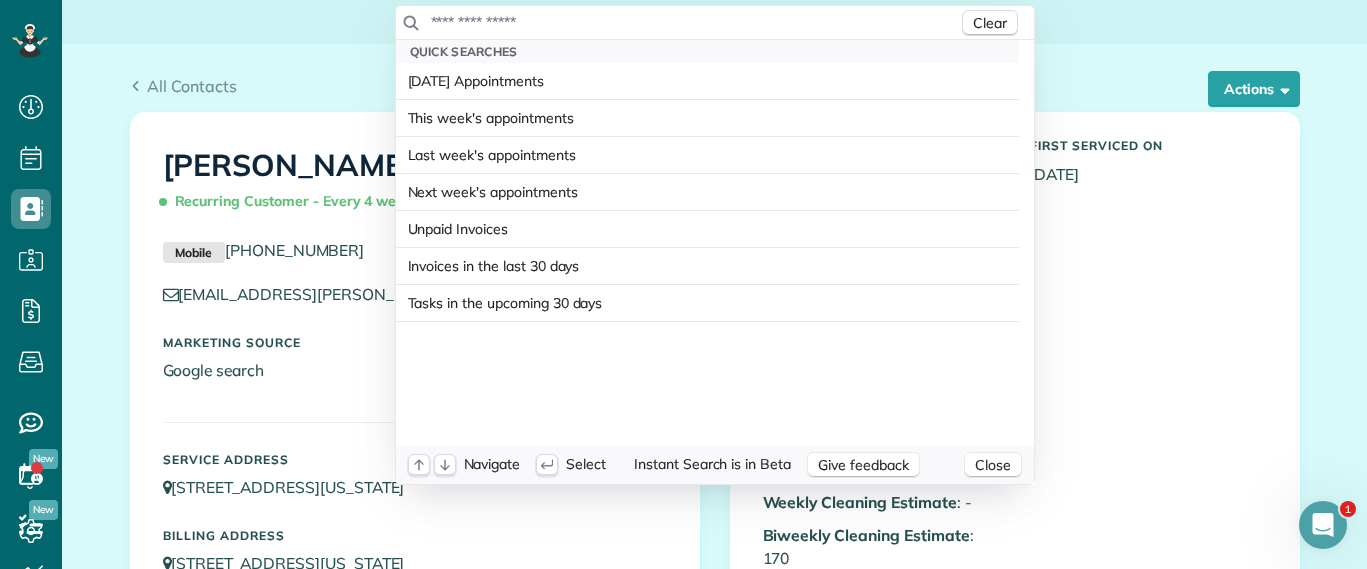 click at bounding box center (694, 22) 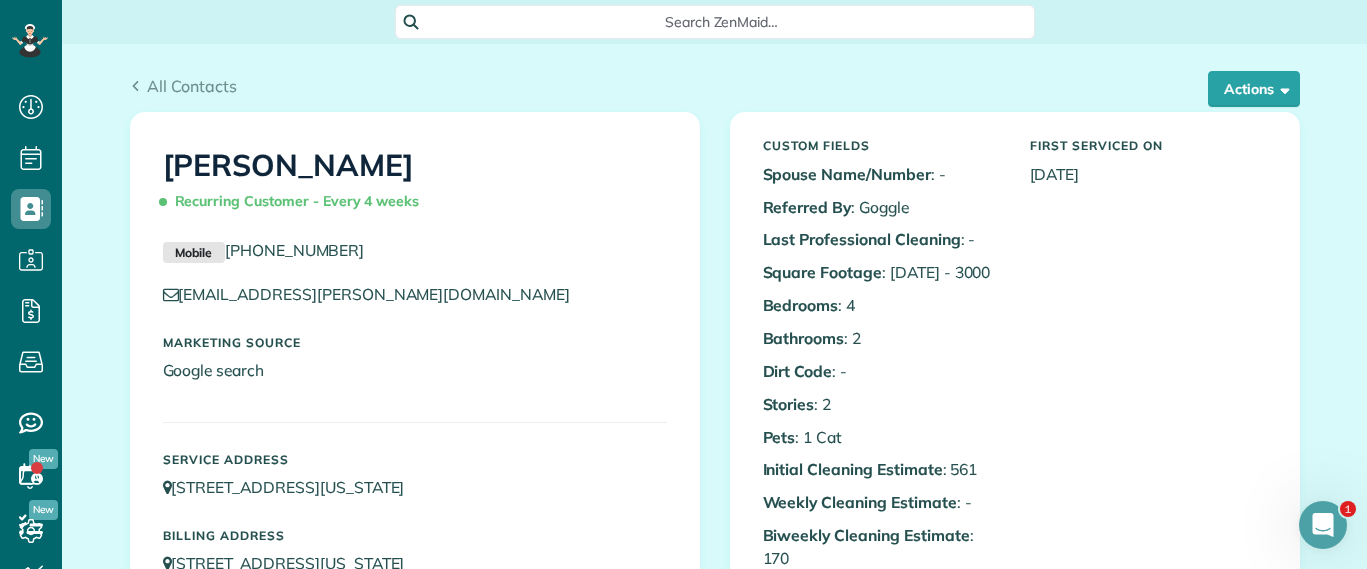 click on "Search ZenMaid…" at bounding box center (722, 22) 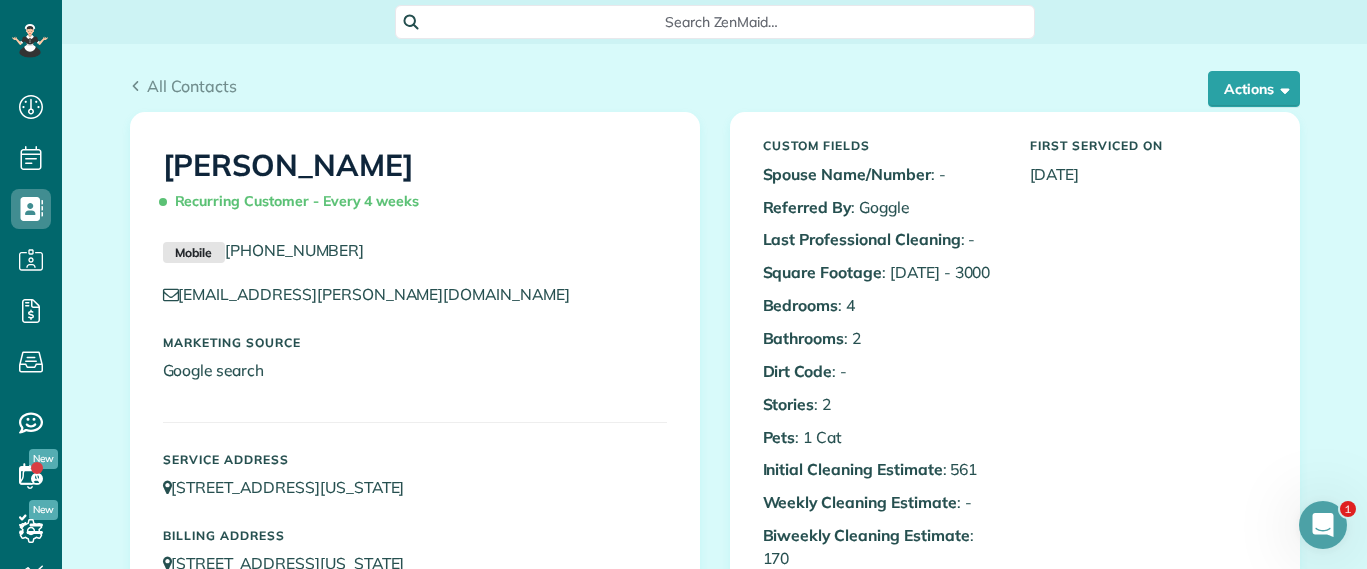 drag, startPoint x: 1261, startPoint y: 256, endPoint x: 1131, endPoint y: 237, distance: 131.38112 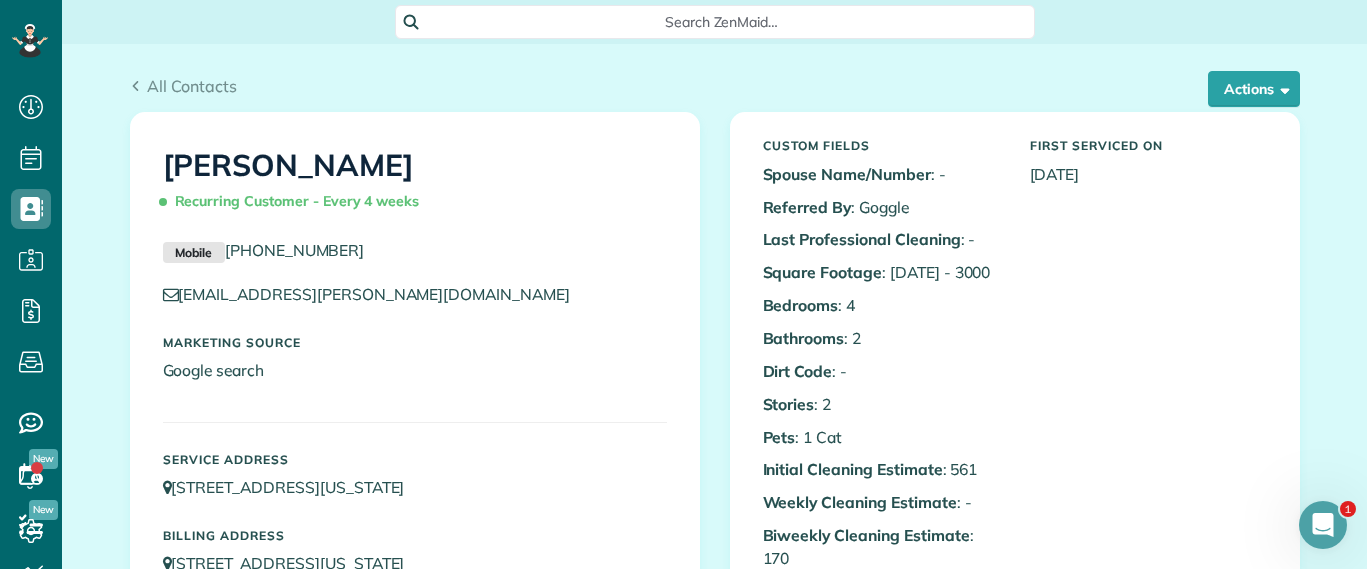 click on "Dashboard
Scheduling
Calendar View
List View
Dispatch View - Weekly scheduling (Beta)" at bounding box center [683, 284] 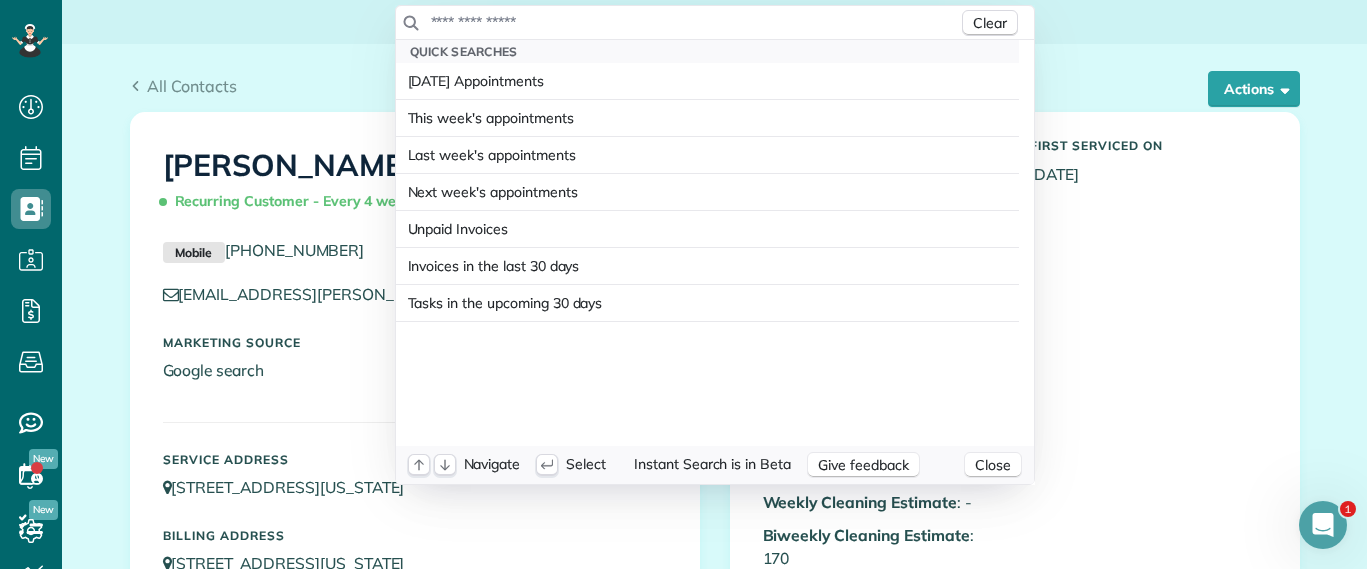 click at bounding box center (694, 22) 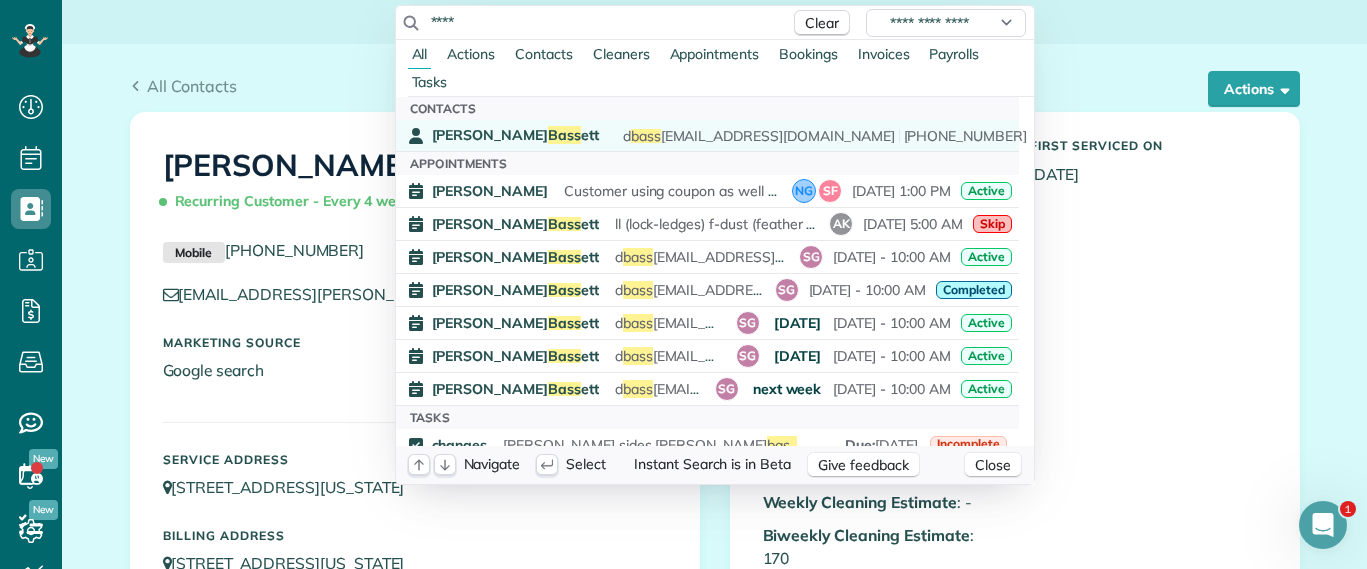 type on "****" 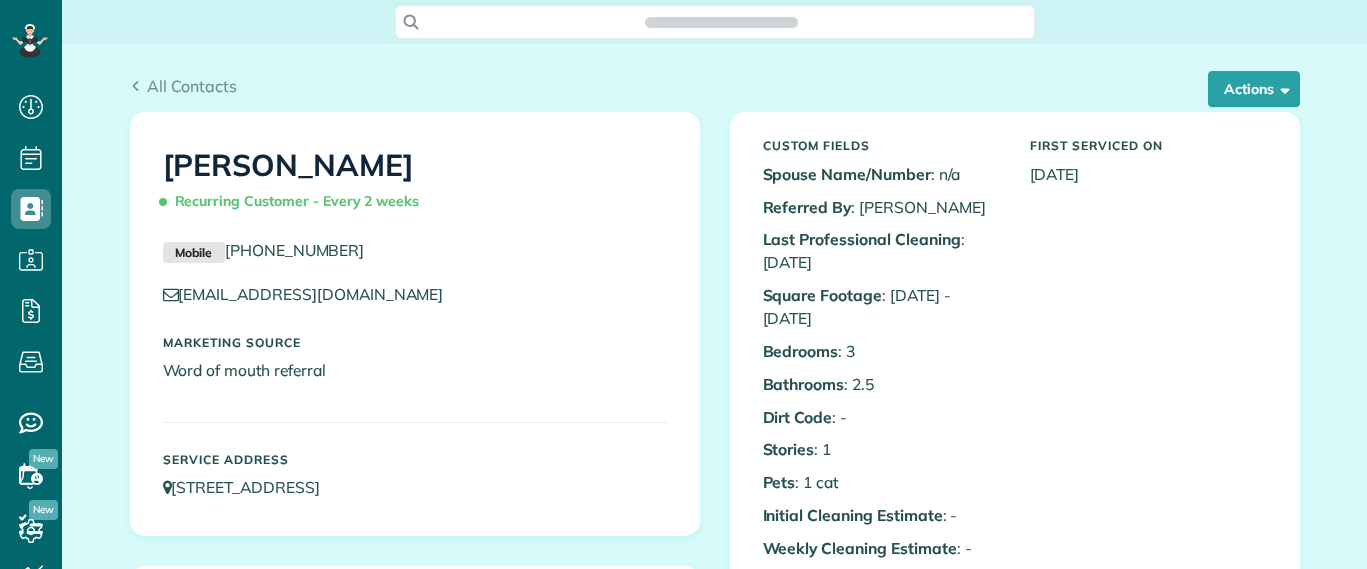 scroll, scrollTop: 0, scrollLeft: 0, axis: both 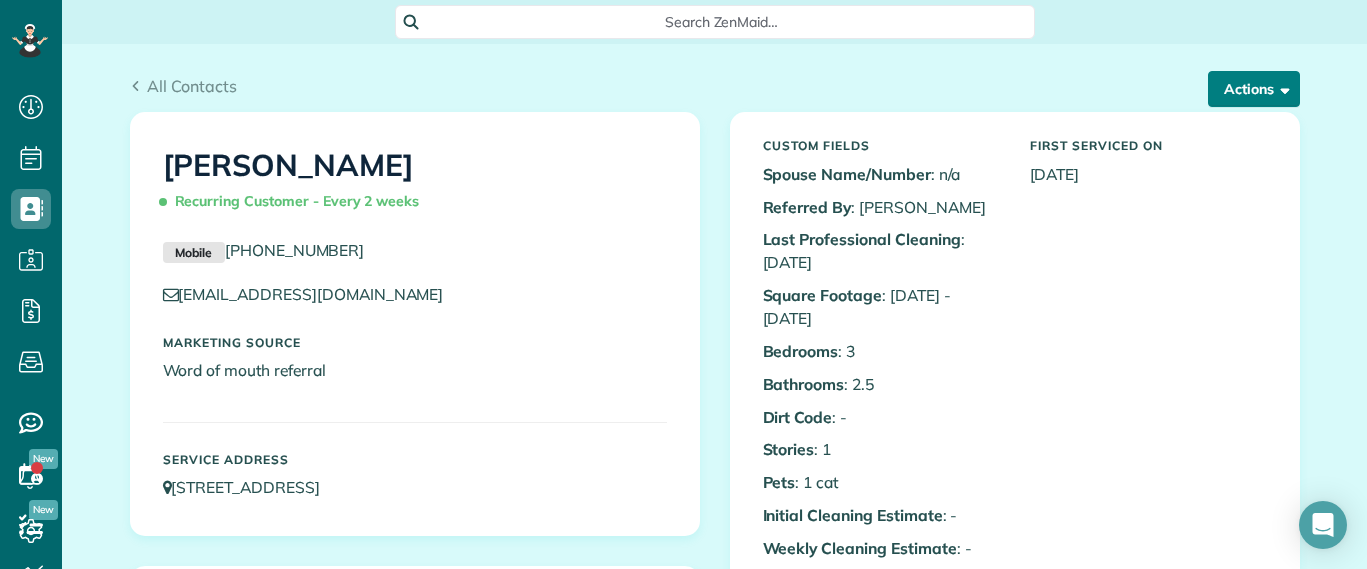 click on "Actions" at bounding box center (1254, 89) 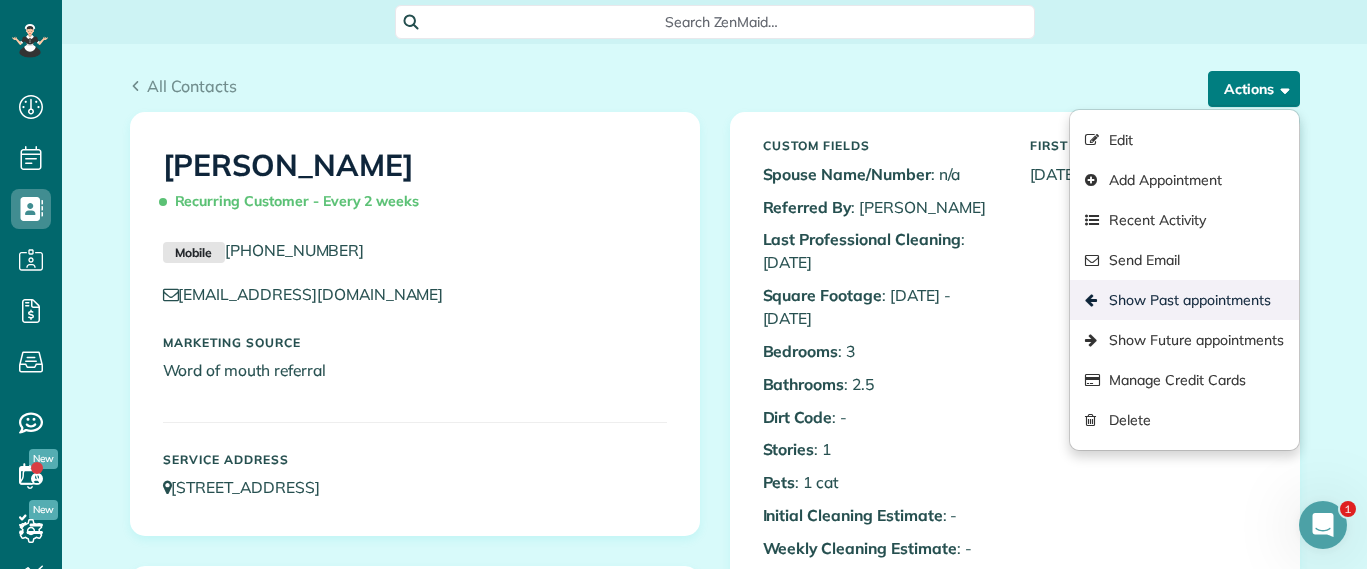 scroll, scrollTop: 0, scrollLeft: 0, axis: both 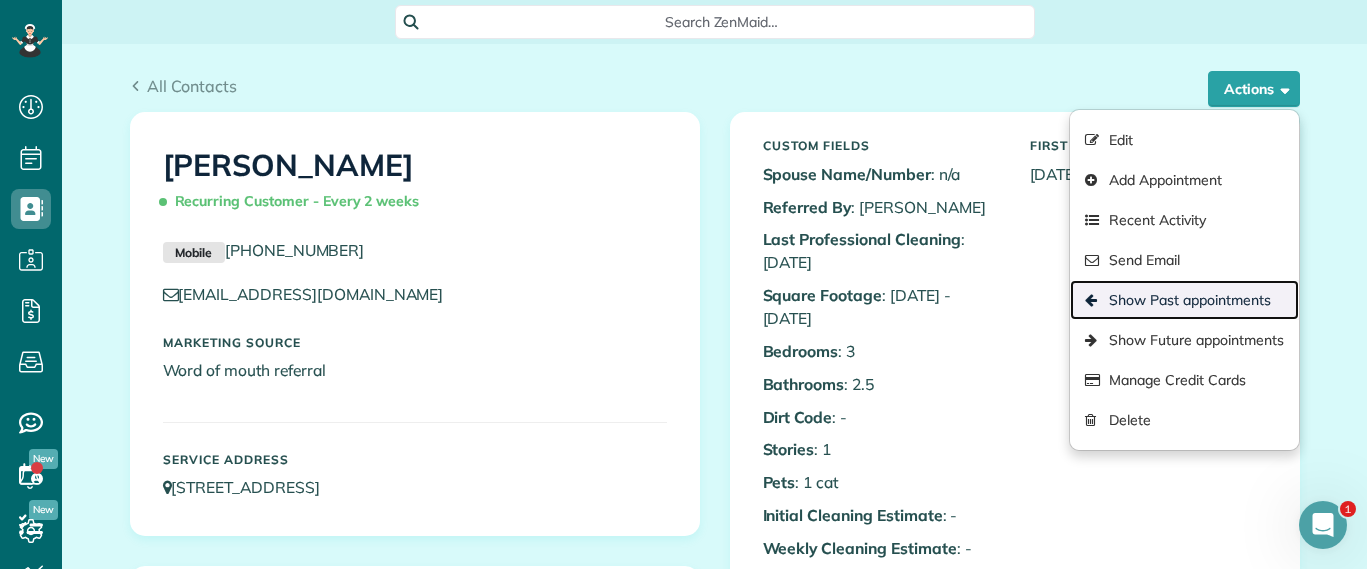 click on "Show Past appointments" at bounding box center [1184, 300] 